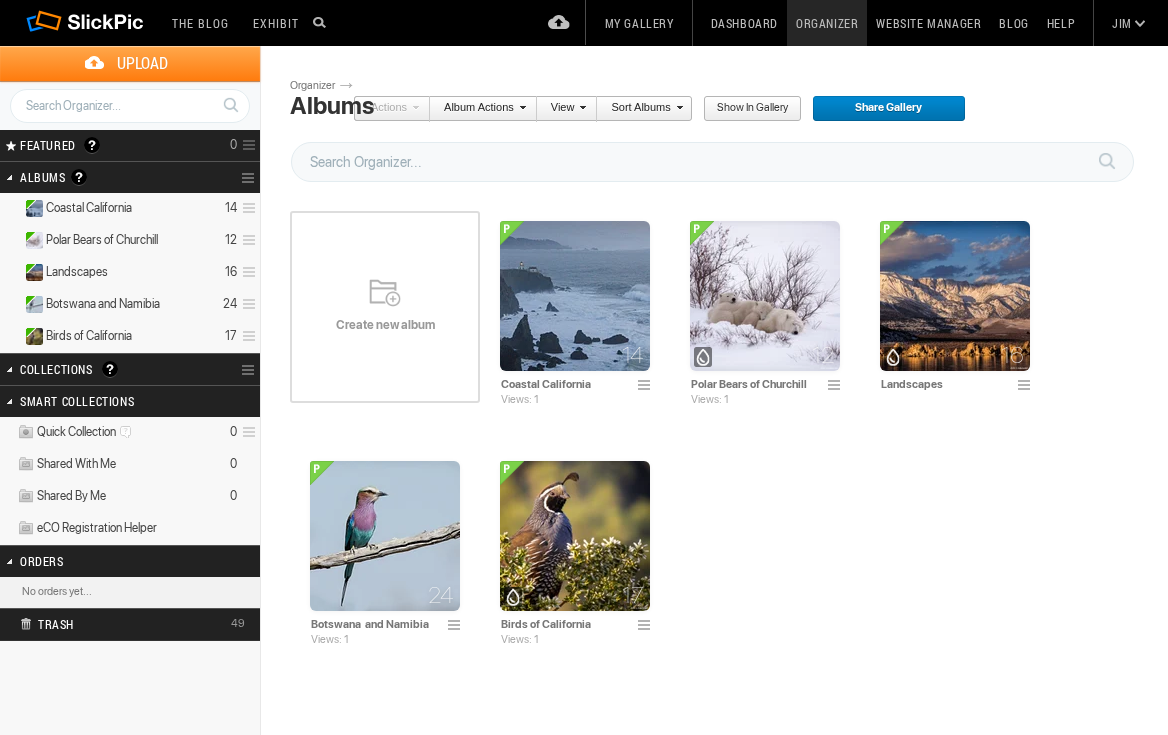 scroll, scrollTop: 0, scrollLeft: 0, axis: both 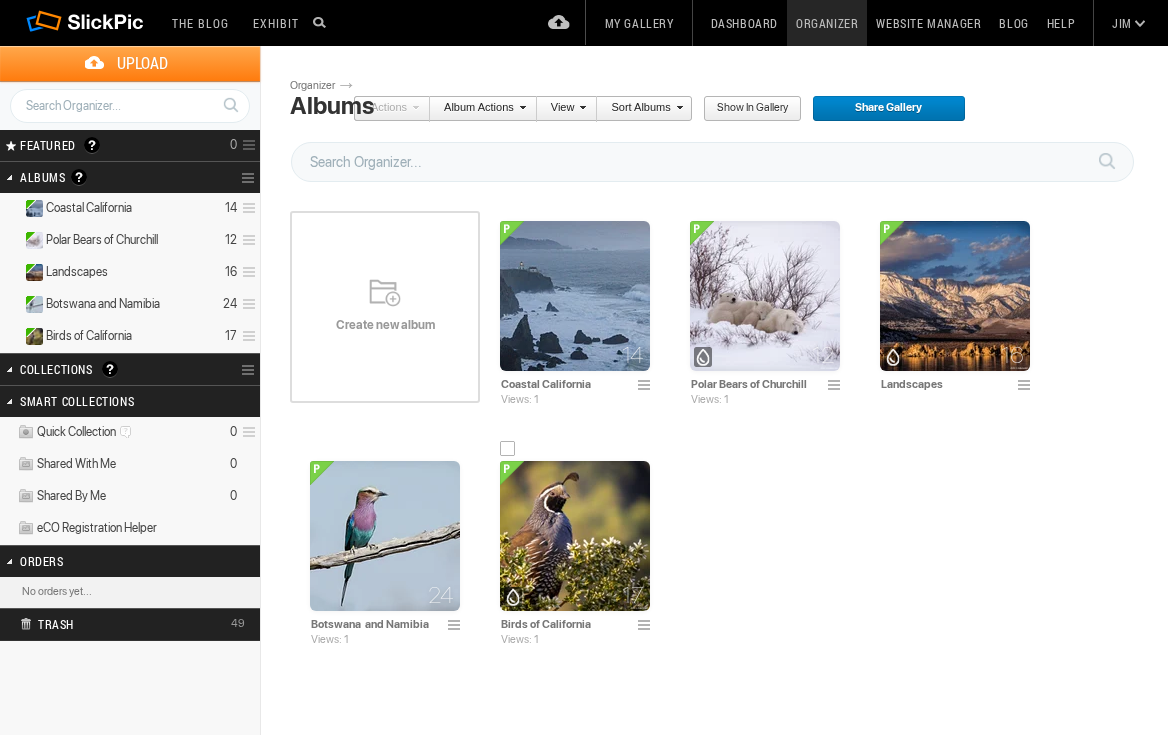 click at bounding box center (575, 536) 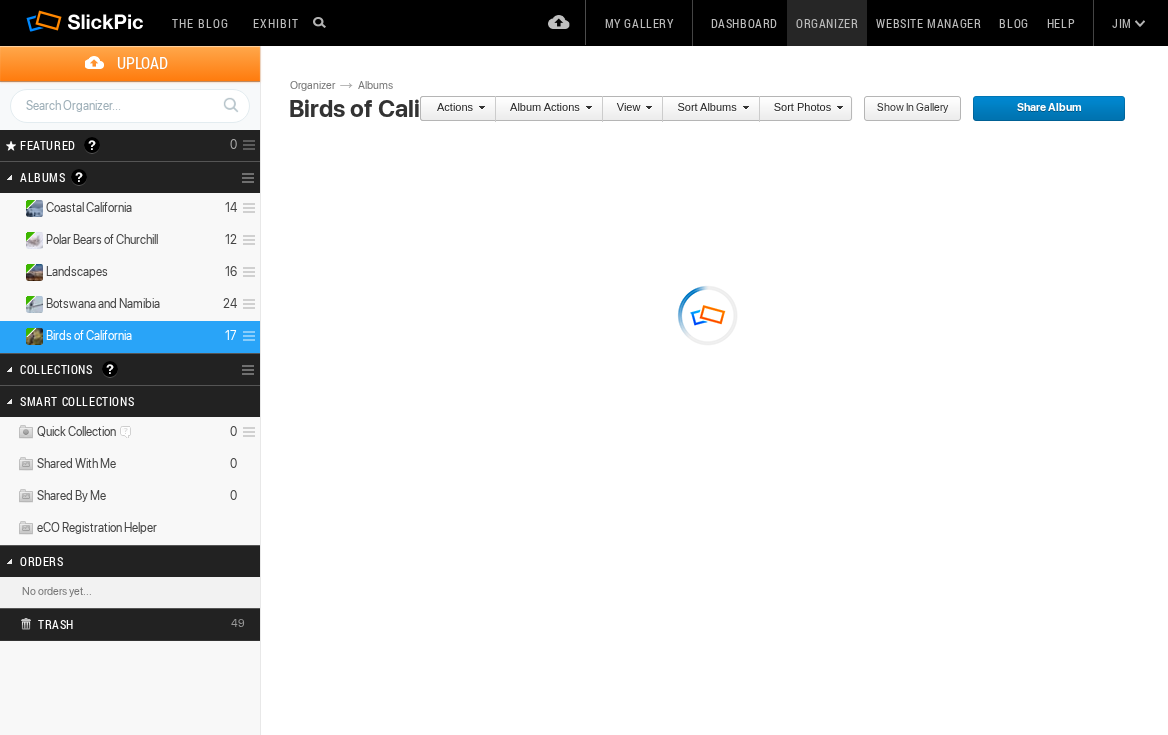 scroll, scrollTop: 0, scrollLeft: 0, axis: both 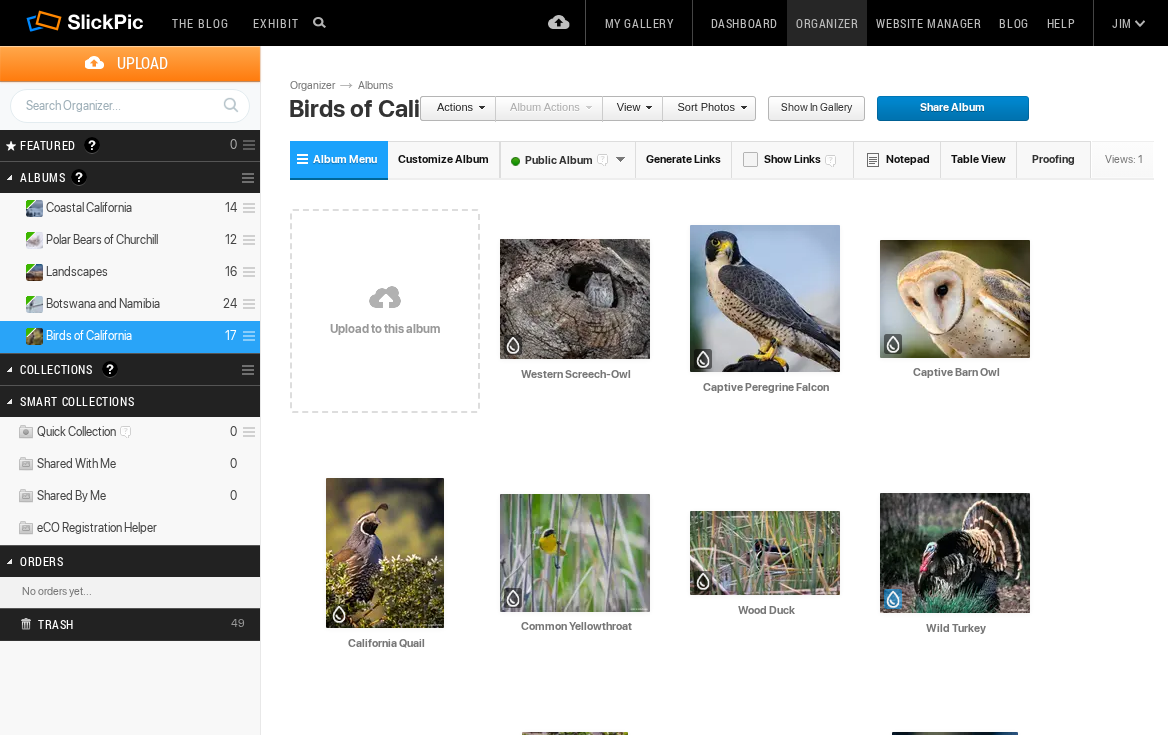 click on "Upload" at bounding box center [142, 63] 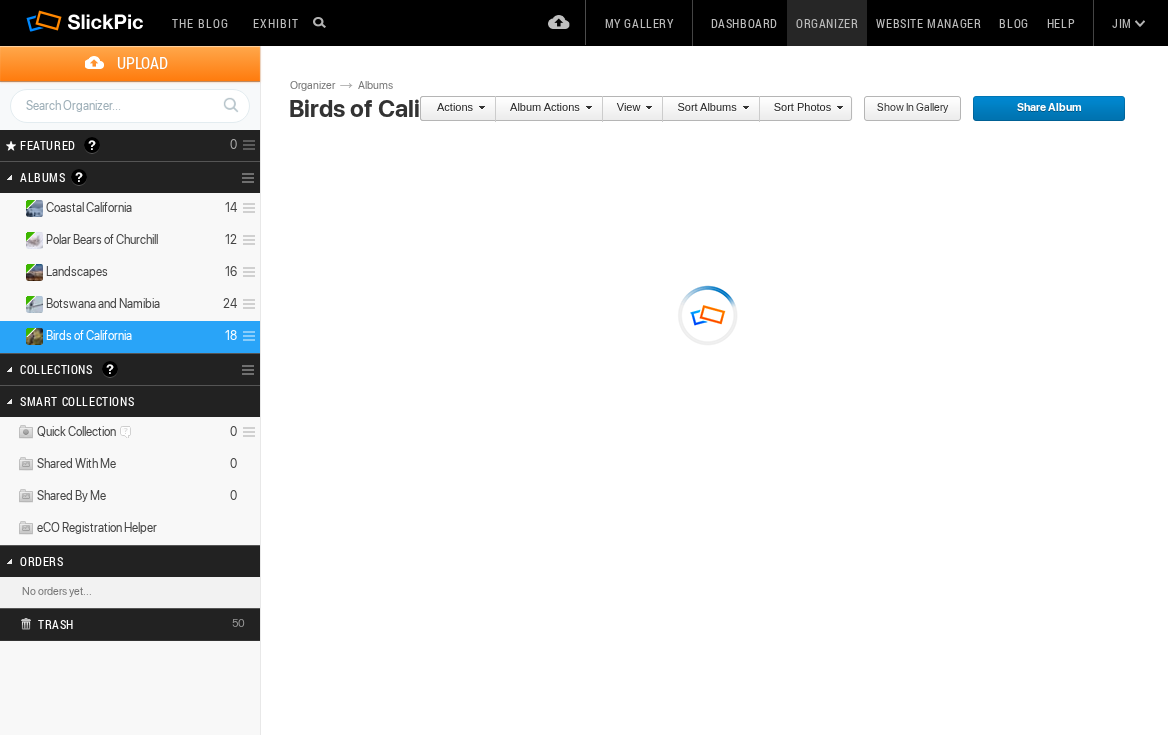 scroll, scrollTop: 0, scrollLeft: 0, axis: both 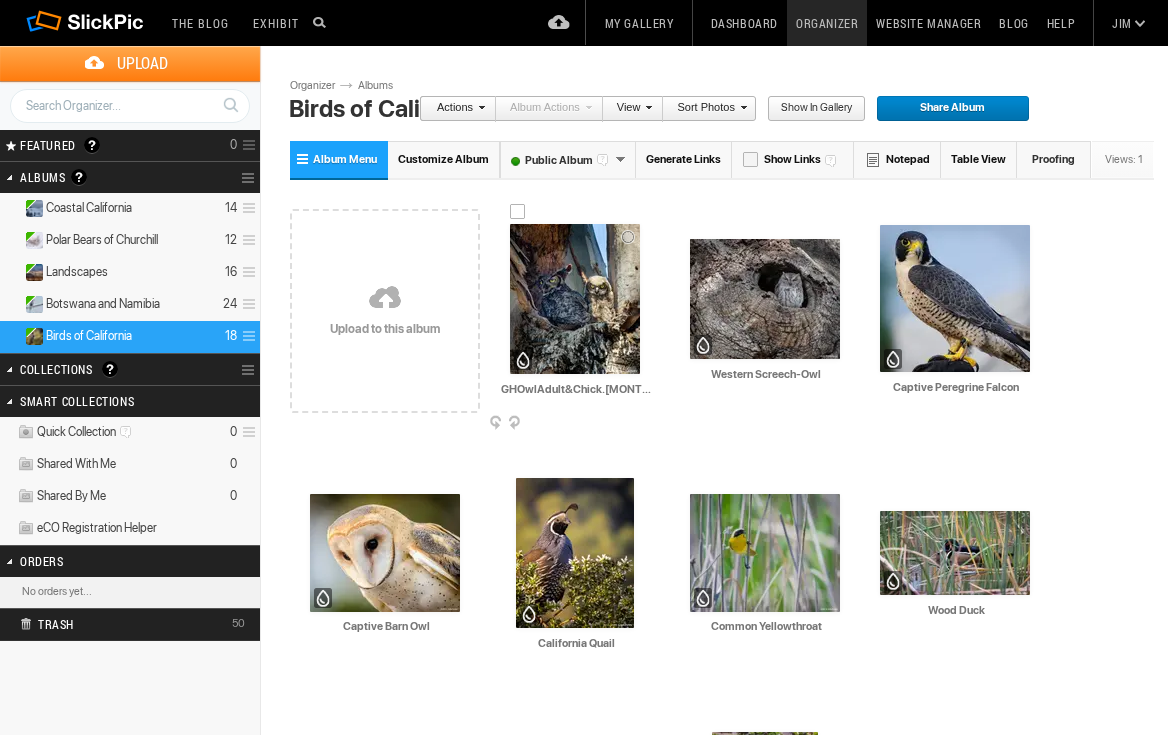 click at bounding box center [575, 299] 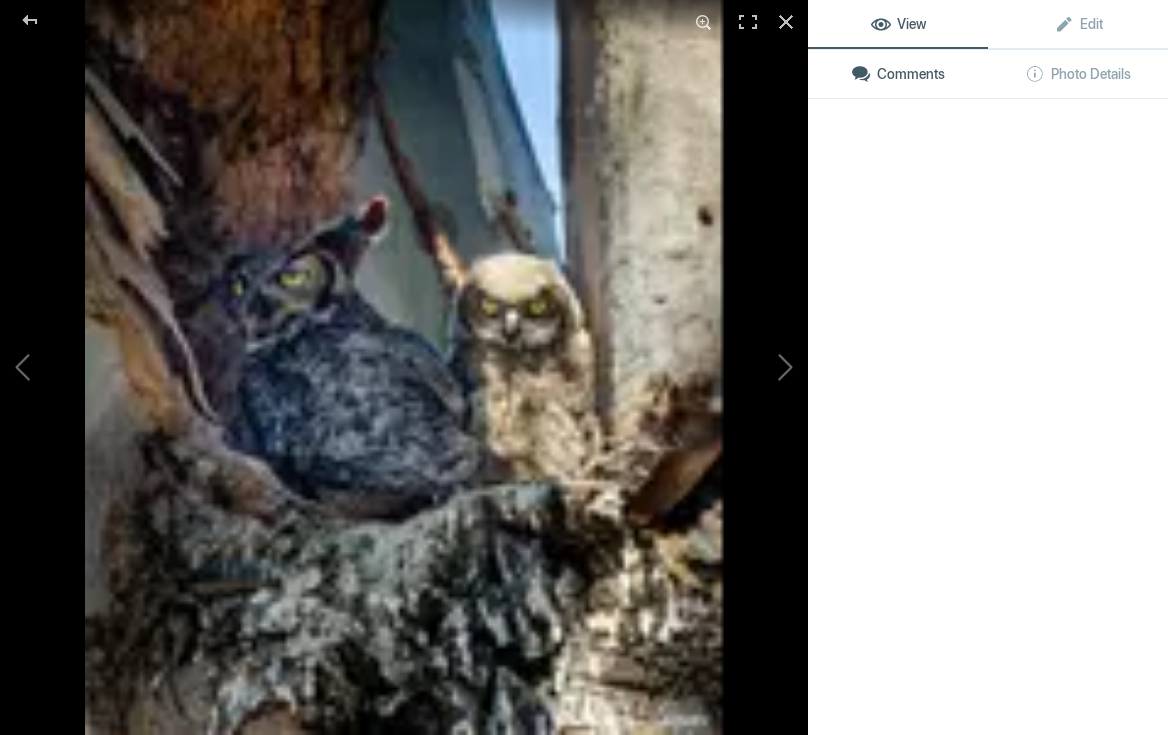 click 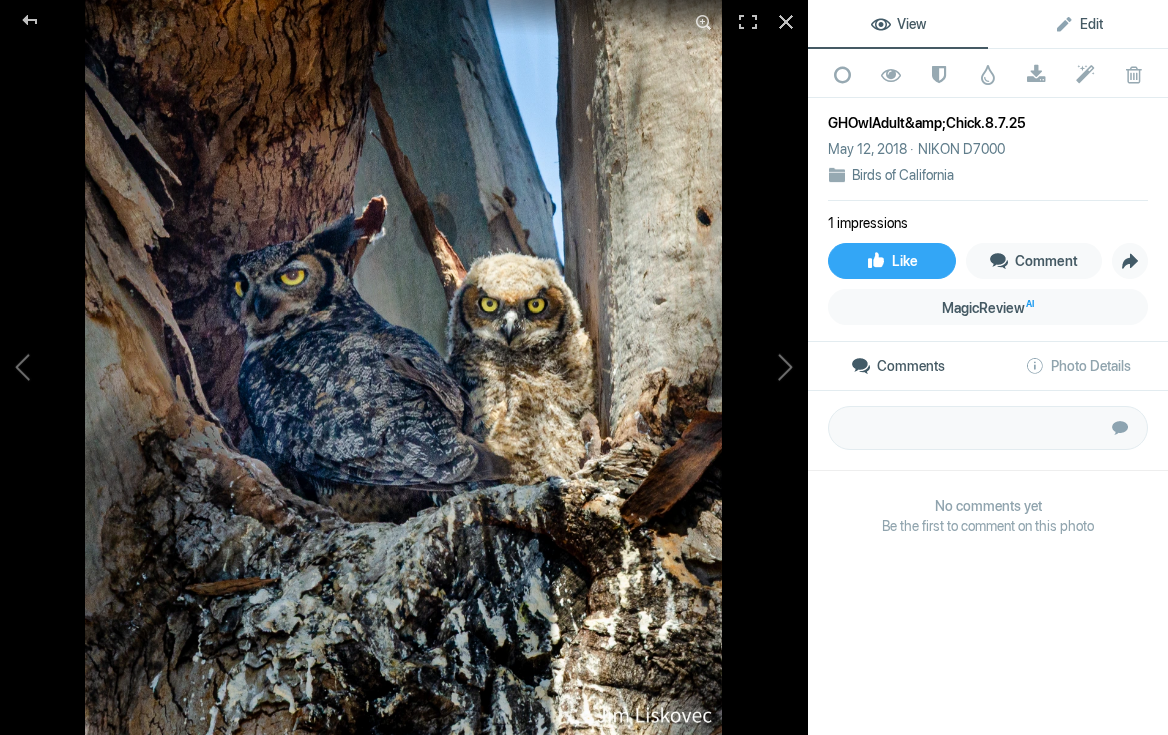 click on "Edit" 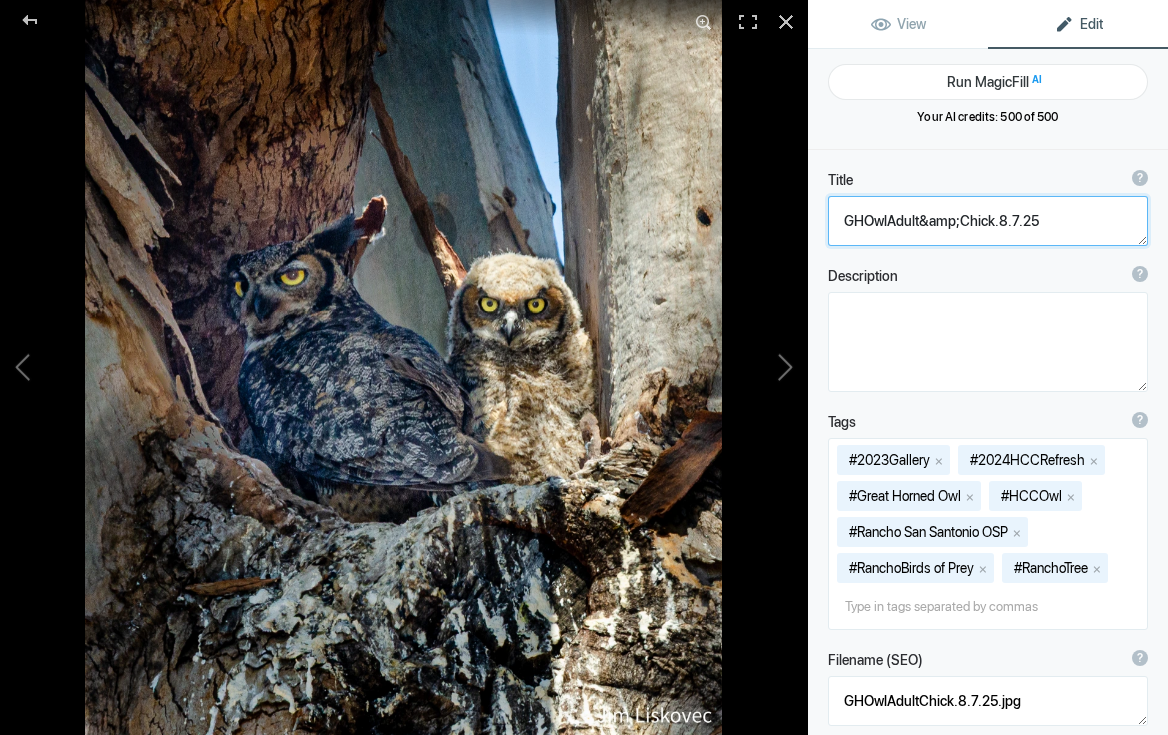 click 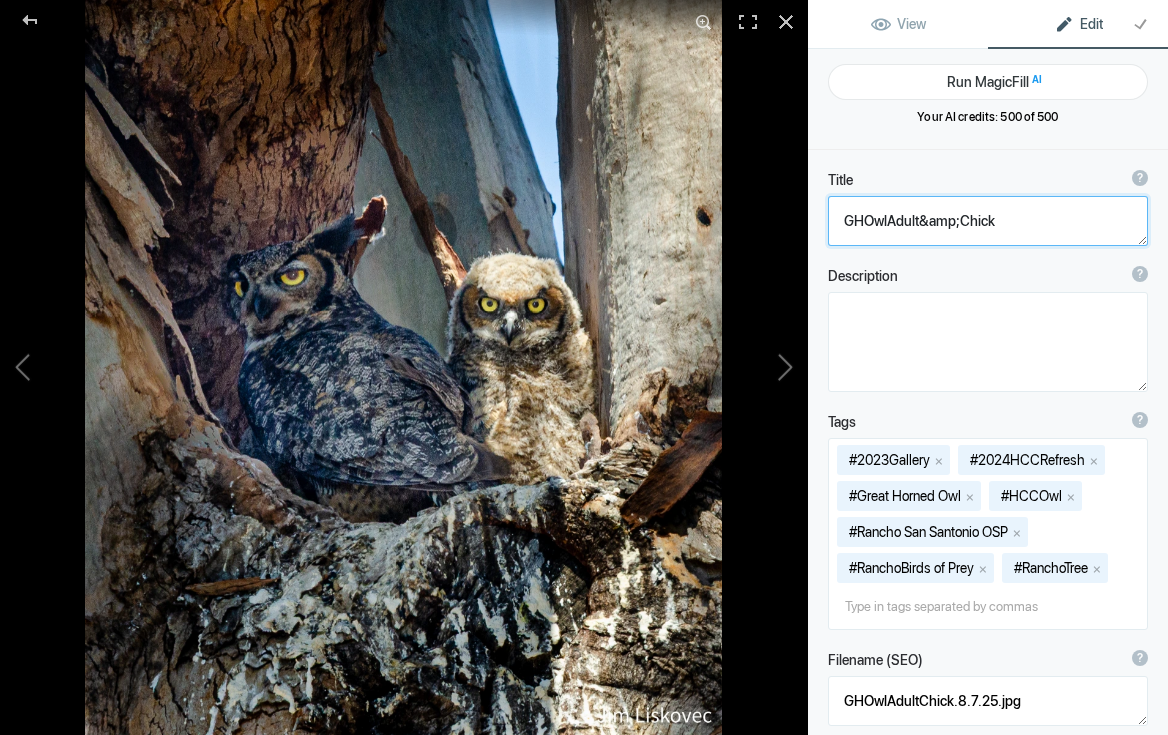 click 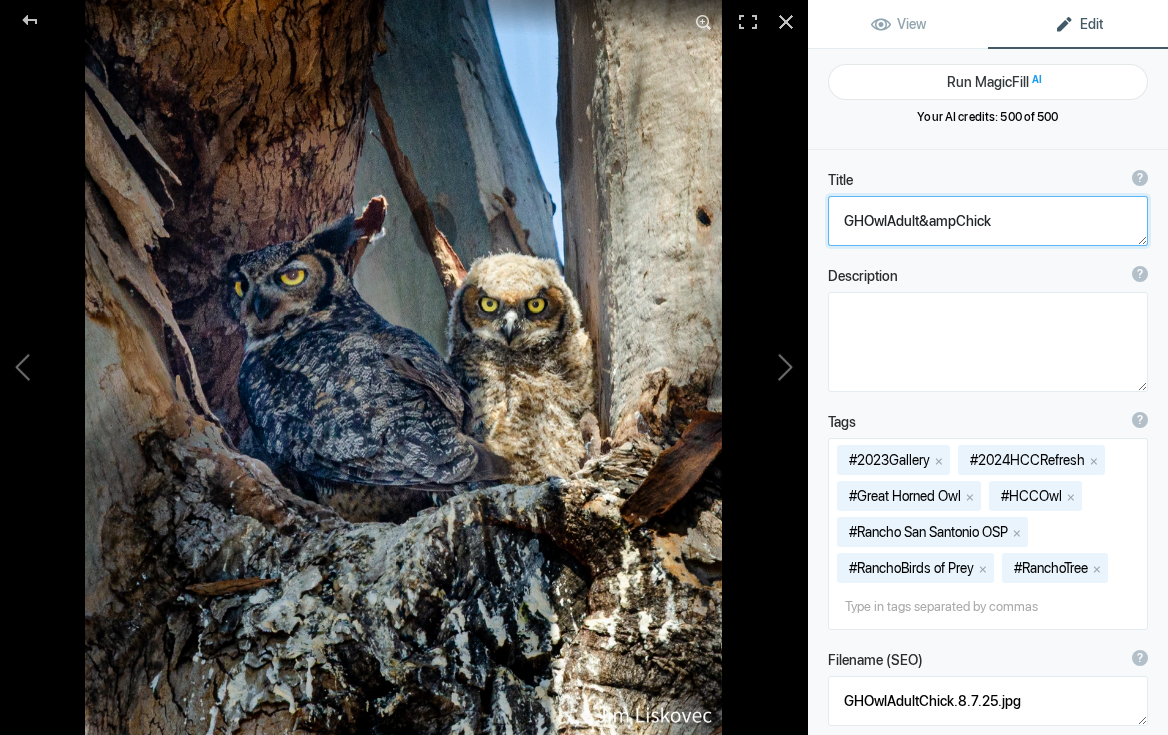 click 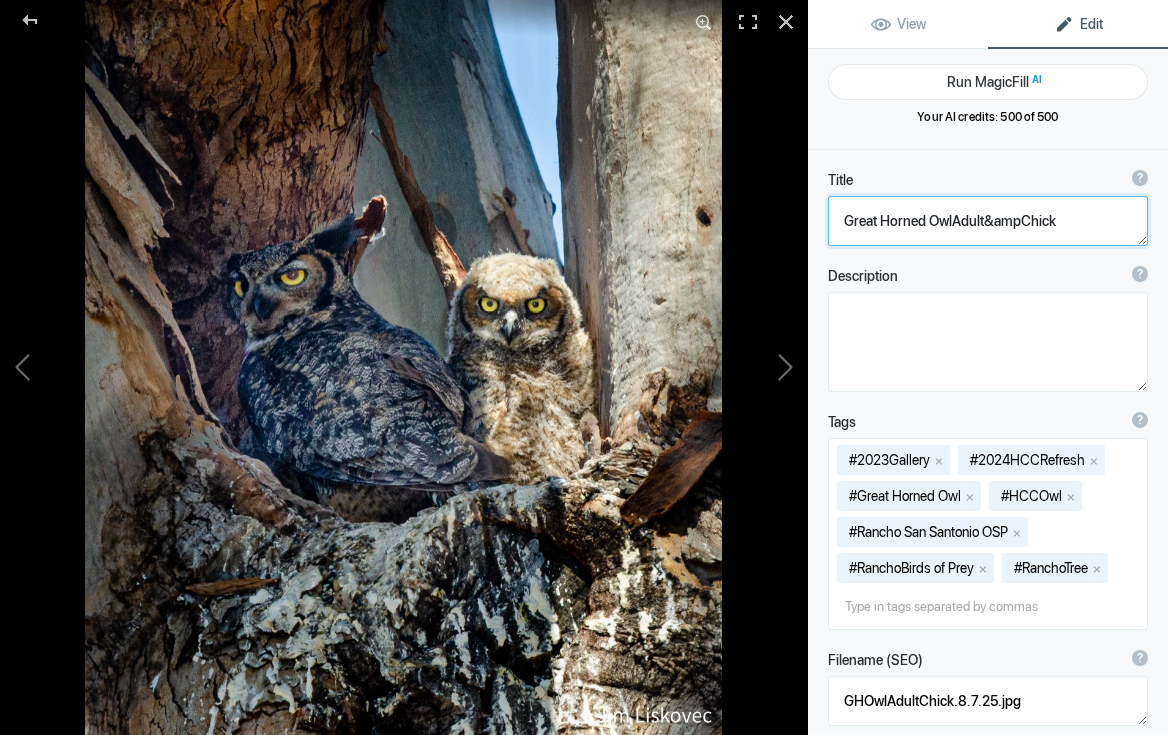 click 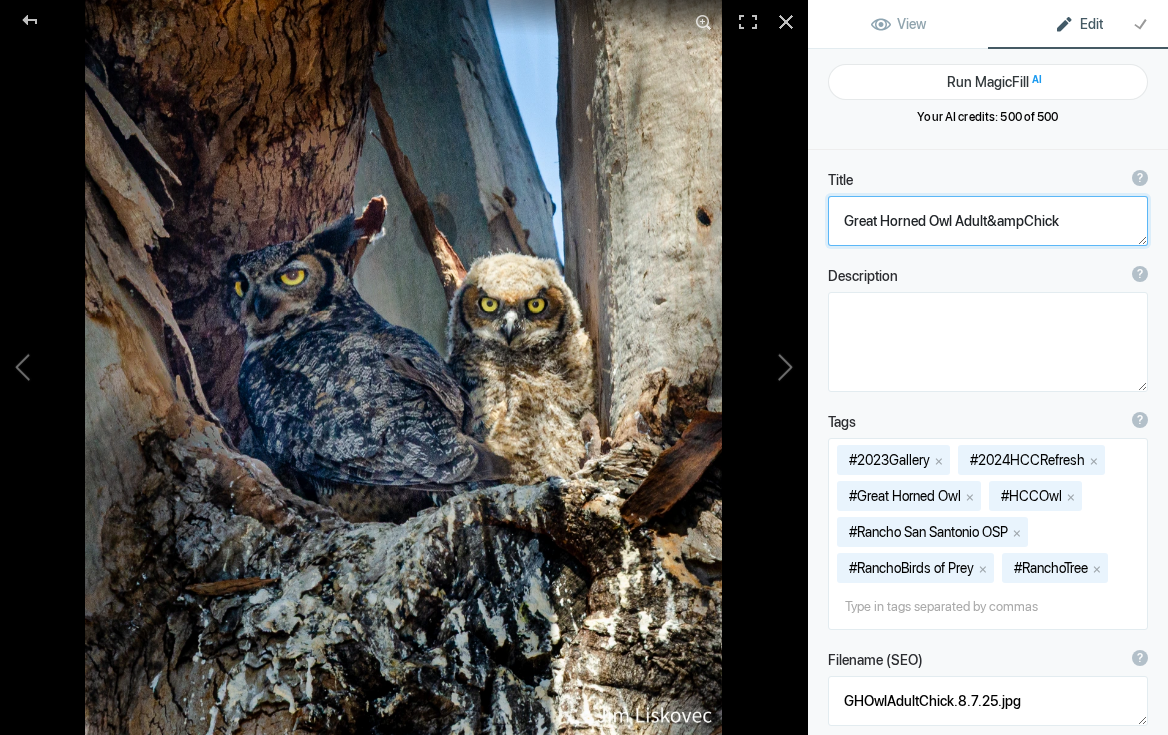 drag, startPoint x: 1022, startPoint y: 223, endPoint x: 1056, endPoint y: 225, distance: 34.058773 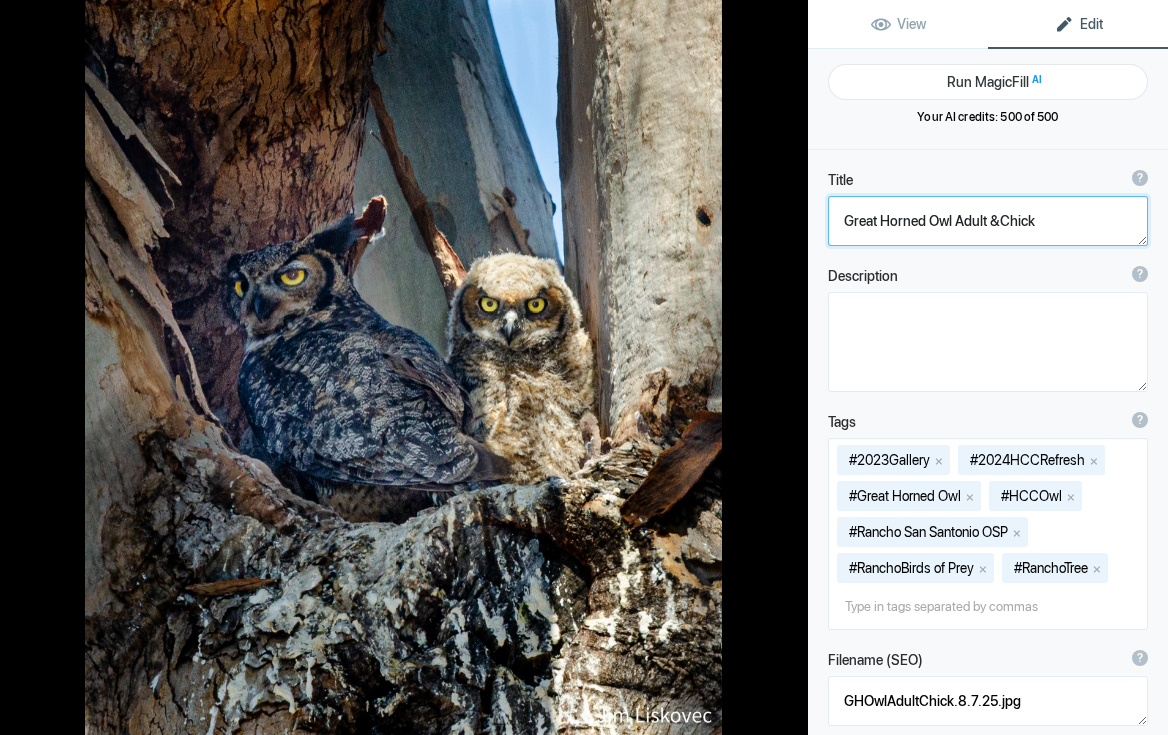 type on "Great Horned Owl Adult & Chick" 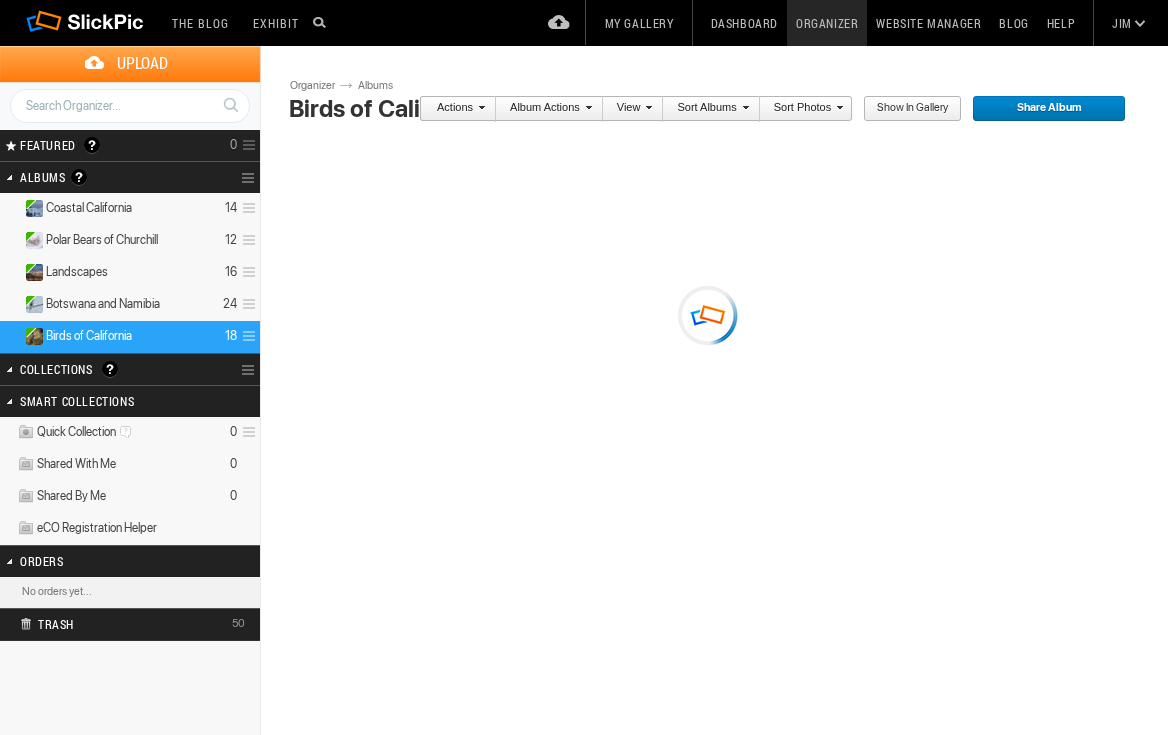 scroll, scrollTop: 0, scrollLeft: 0, axis: both 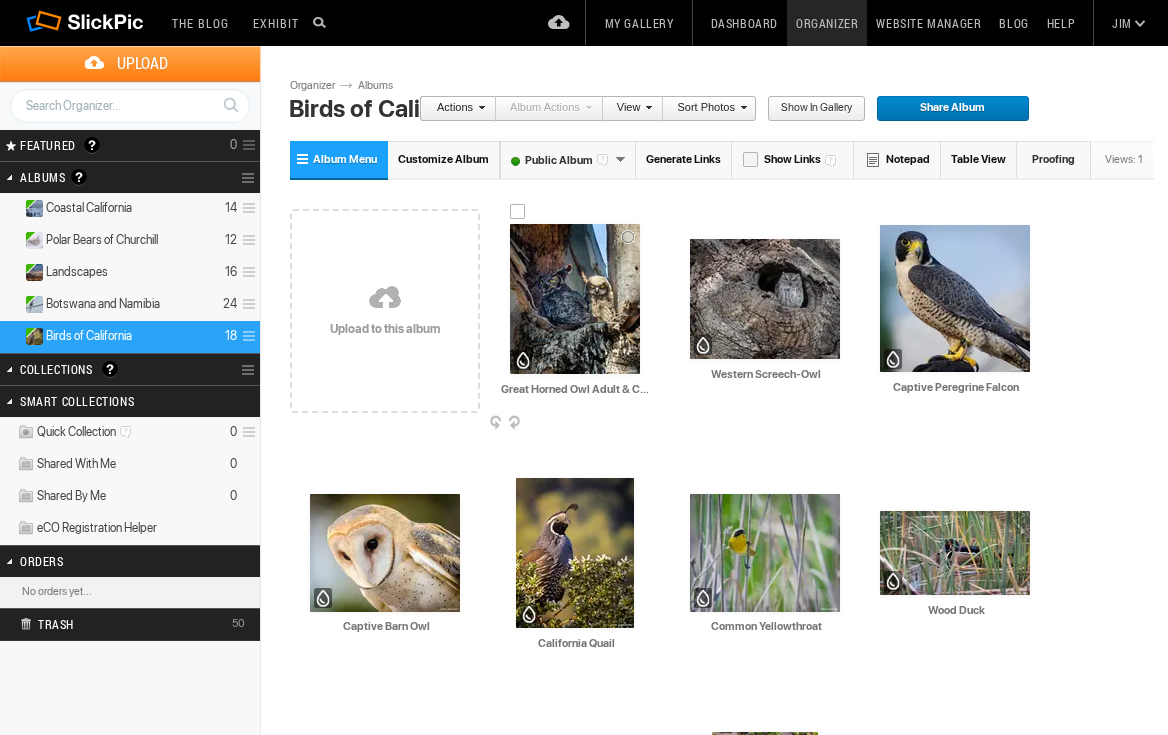 click at bounding box center (575, 299) 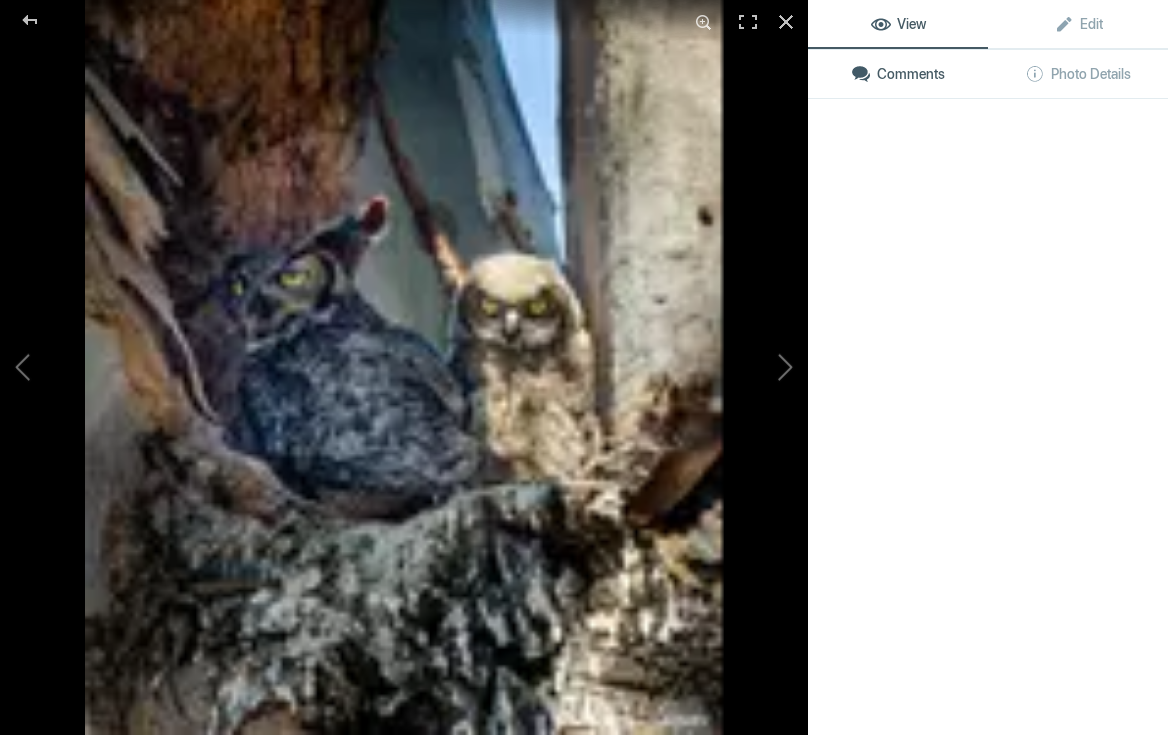 click 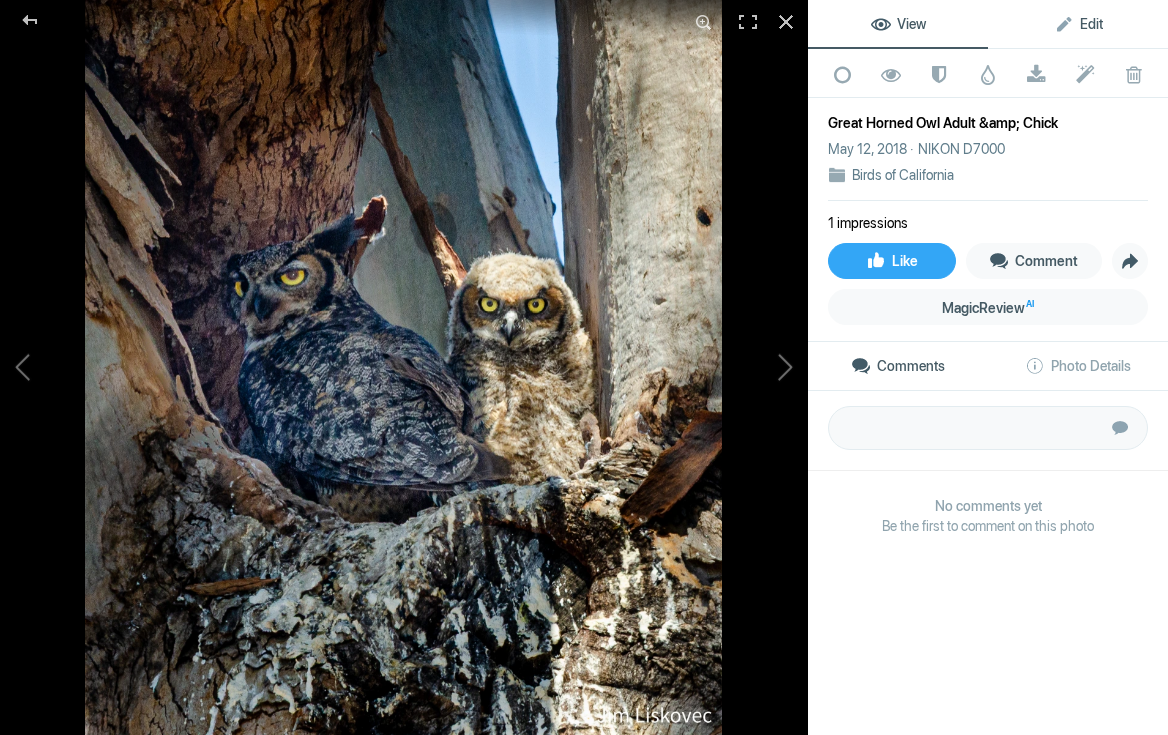 click on "Edit" 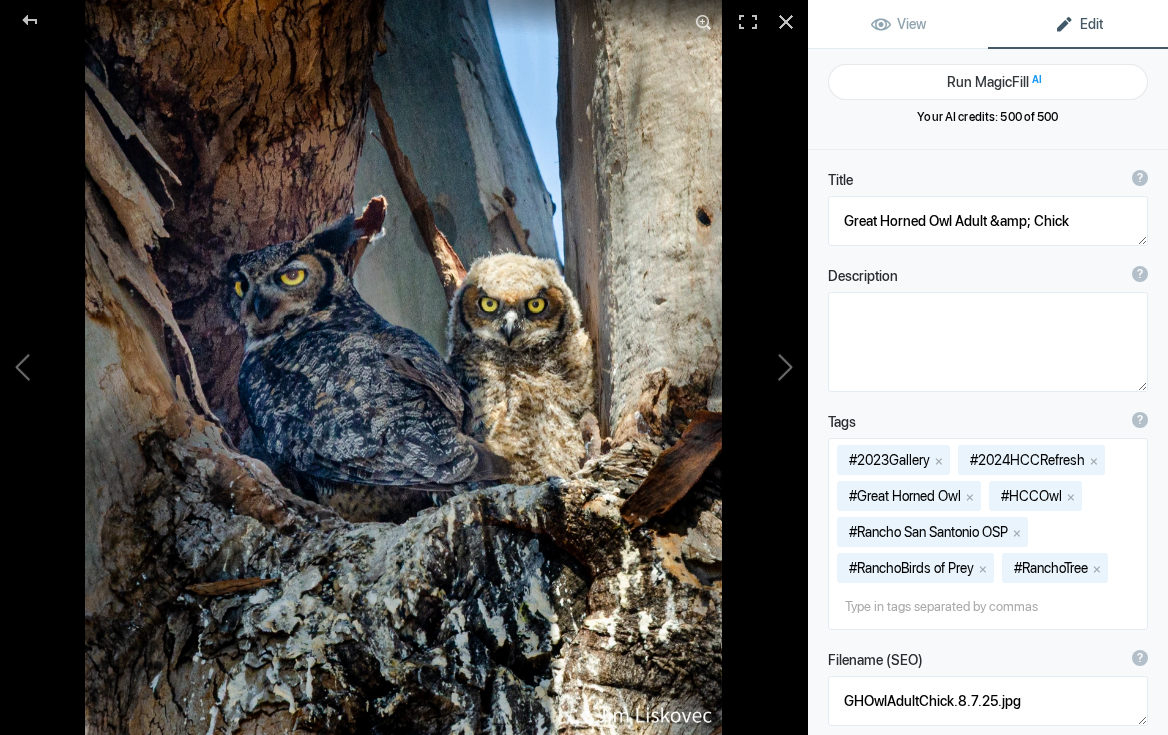 click on "Edit" 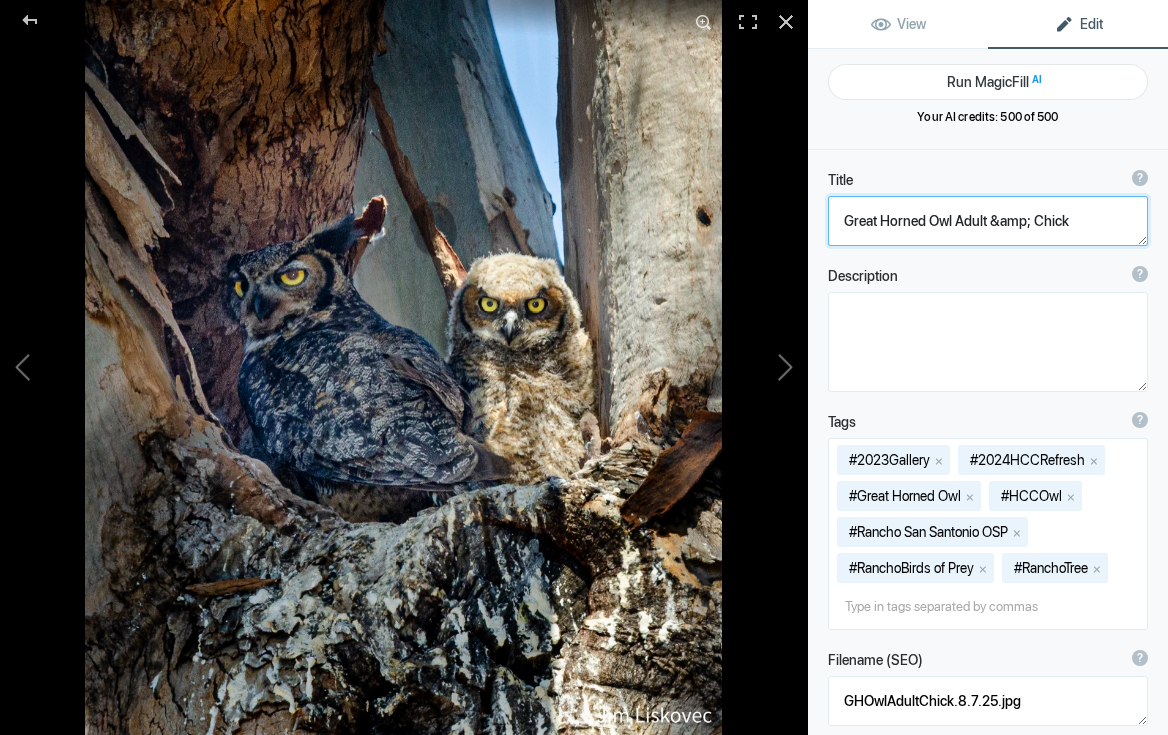 click 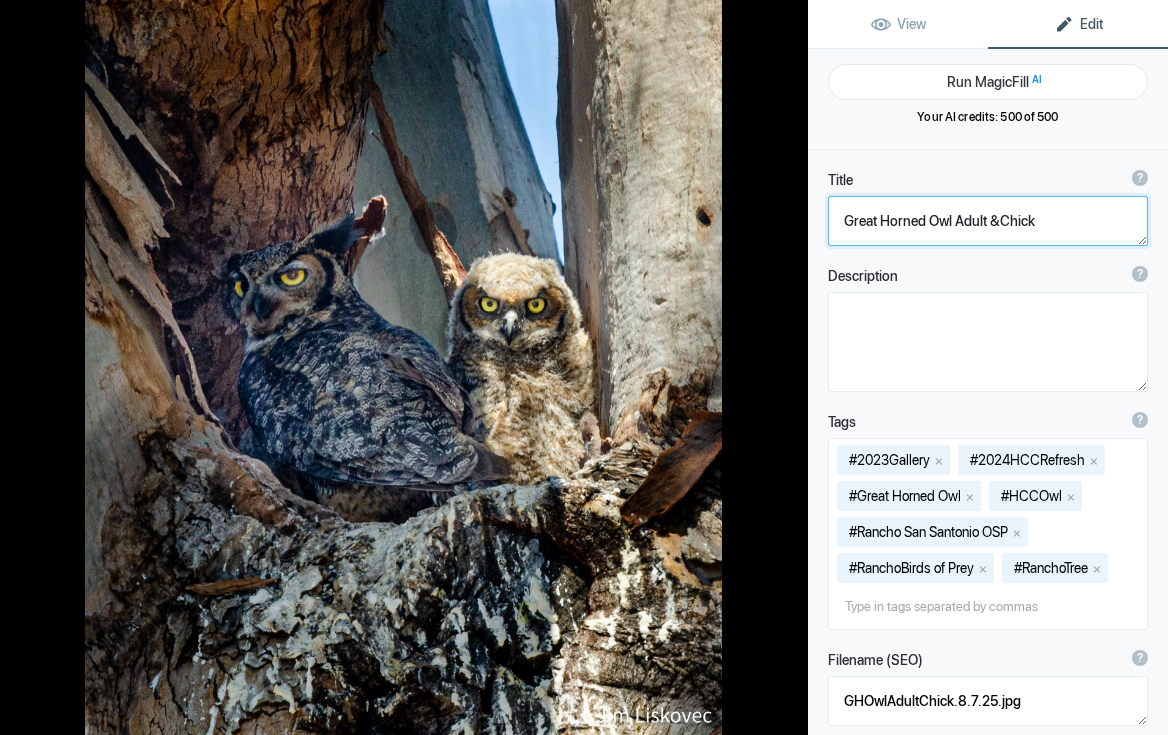 type on "Great Horned Owl Adult & Chick" 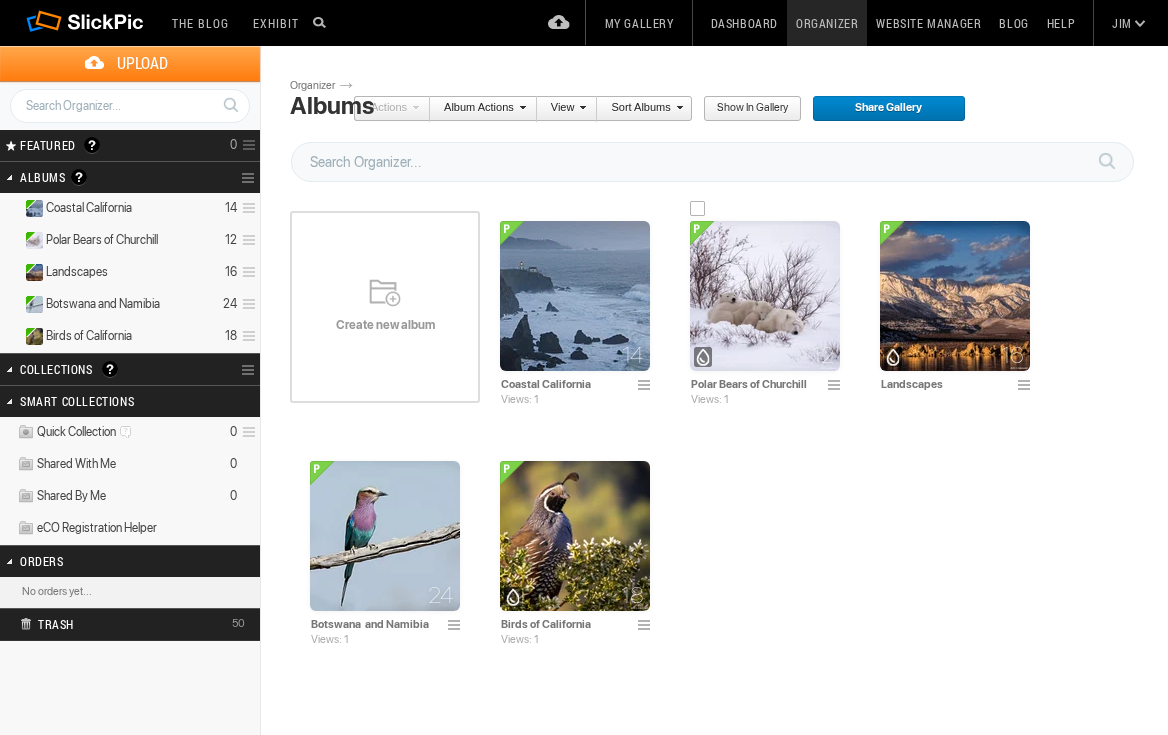 scroll, scrollTop: 1, scrollLeft: 0, axis: vertical 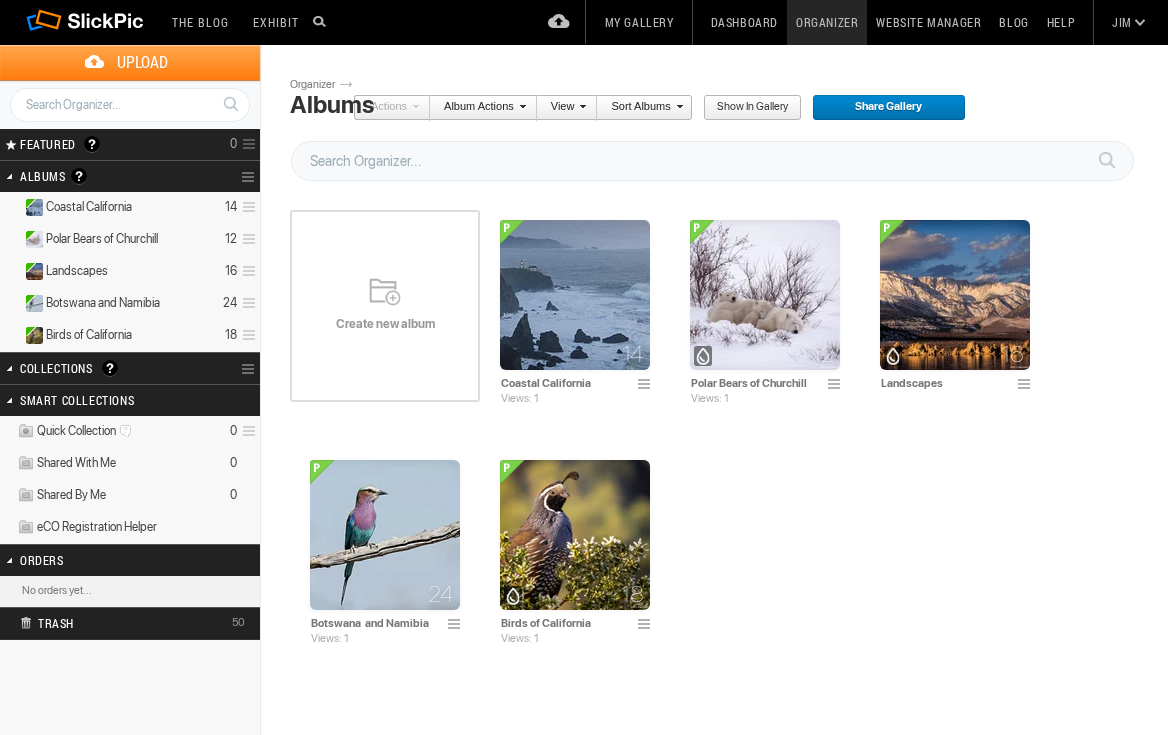 click on "Upload" at bounding box center (142, 62) 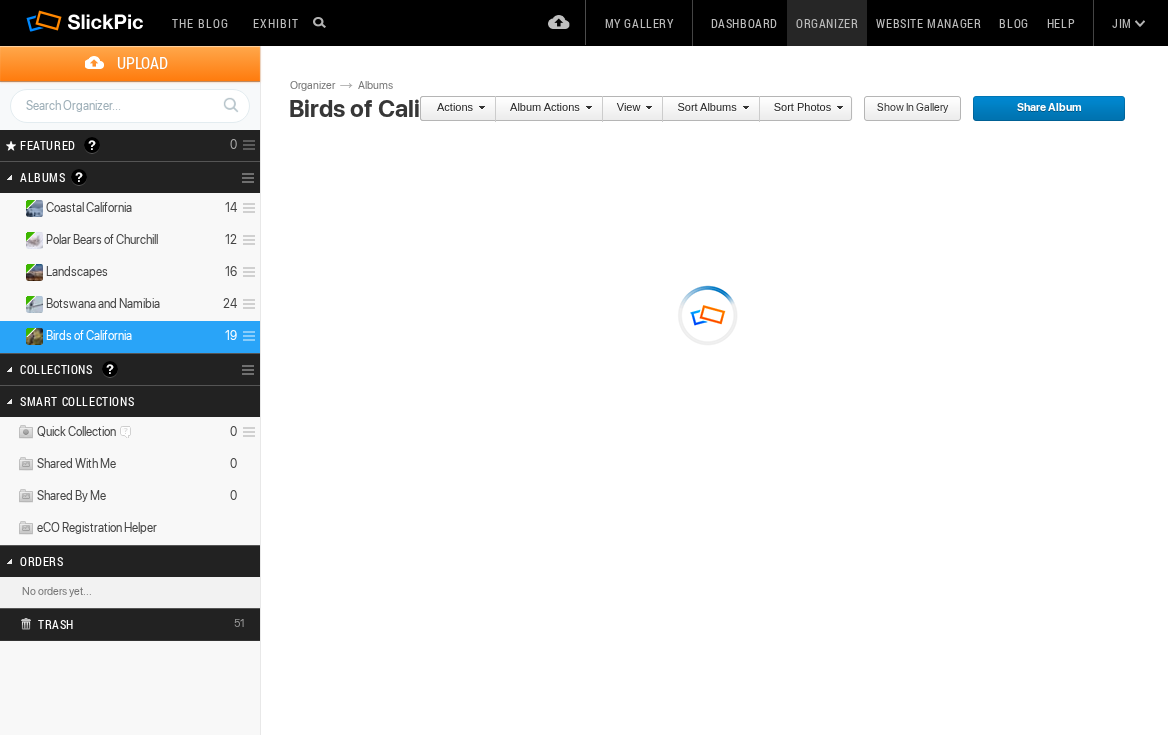 scroll, scrollTop: 0, scrollLeft: 0, axis: both 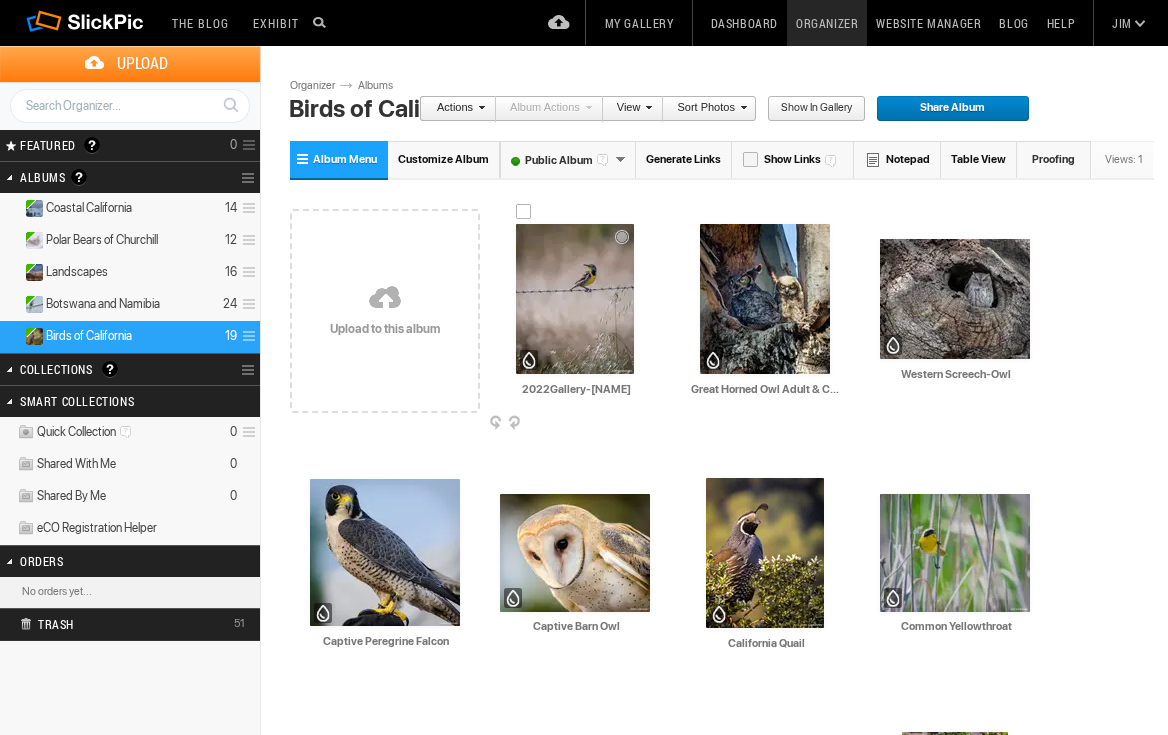 click at bounding box center (575, 299) 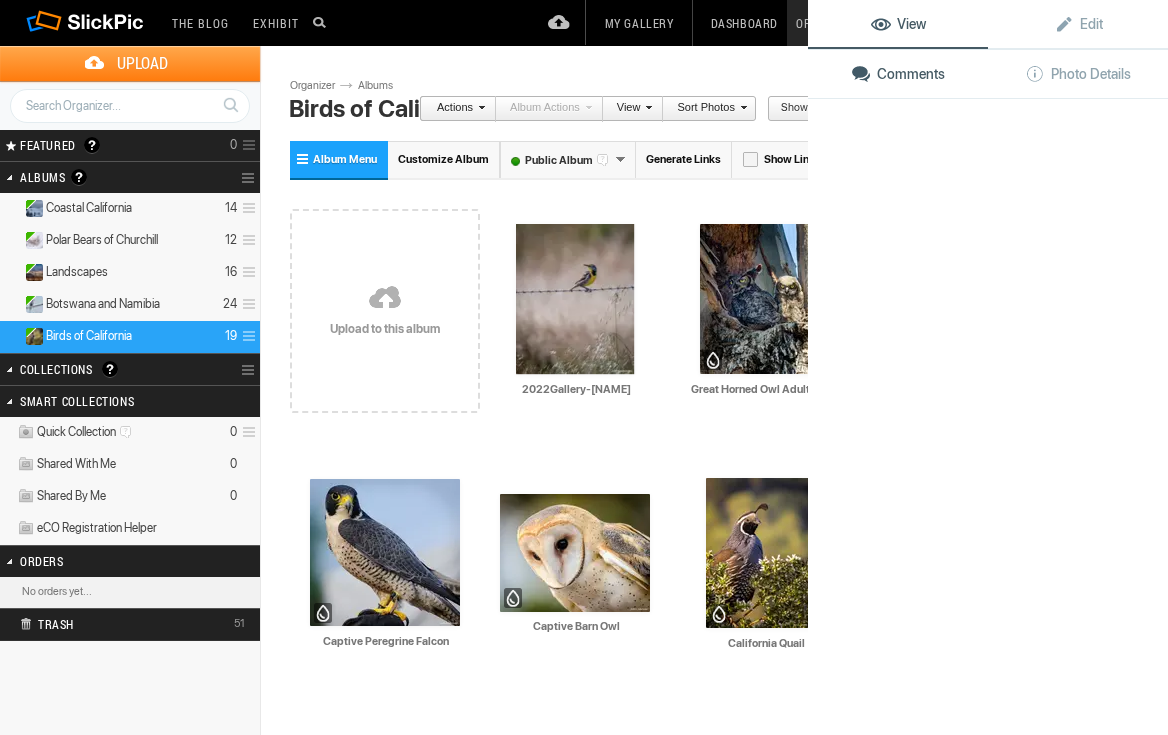 click 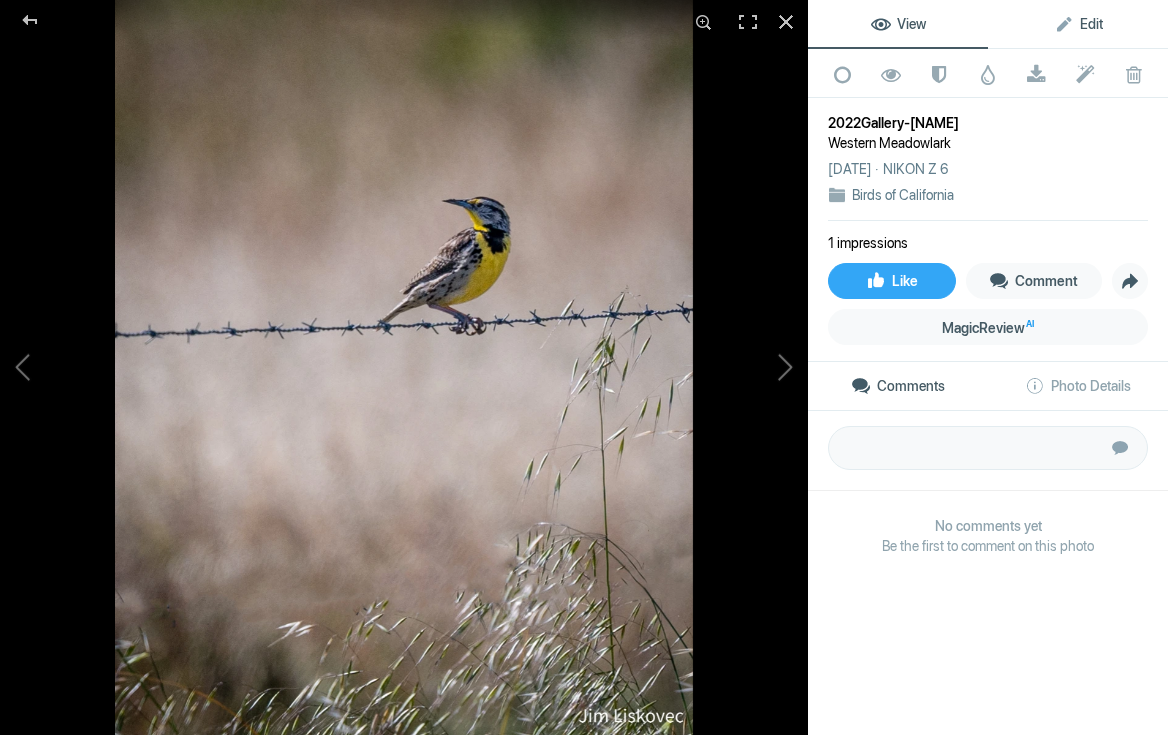 click on "Edit" 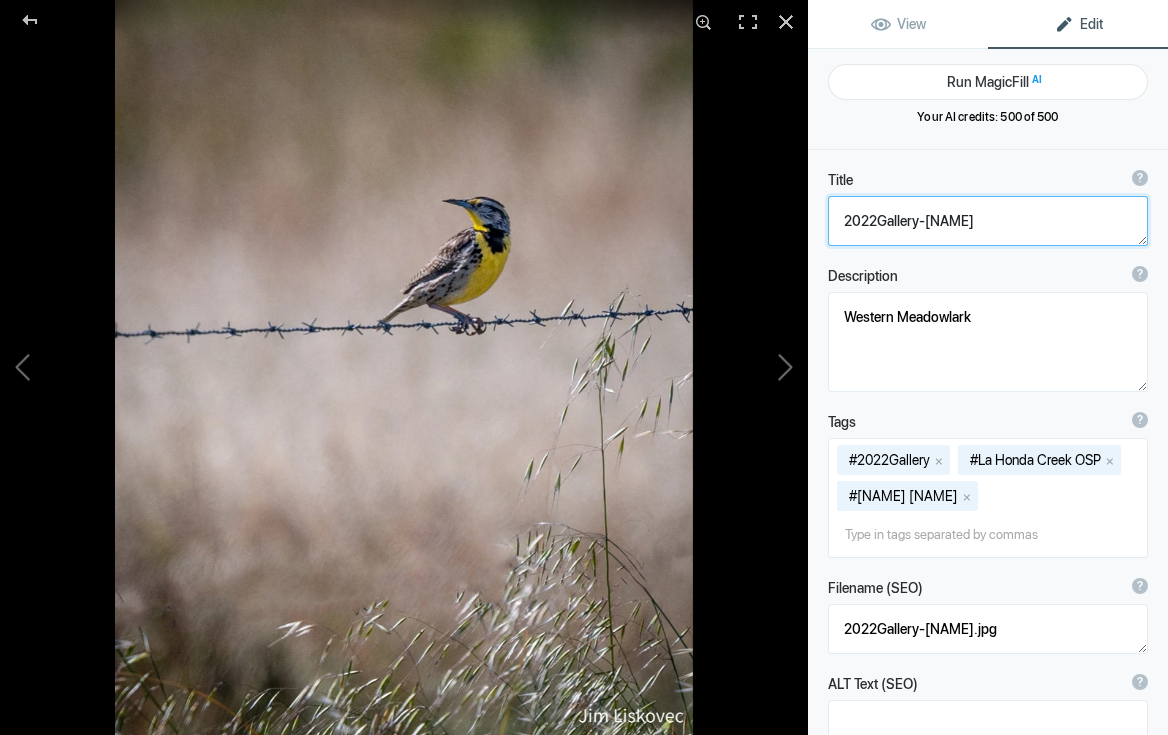click 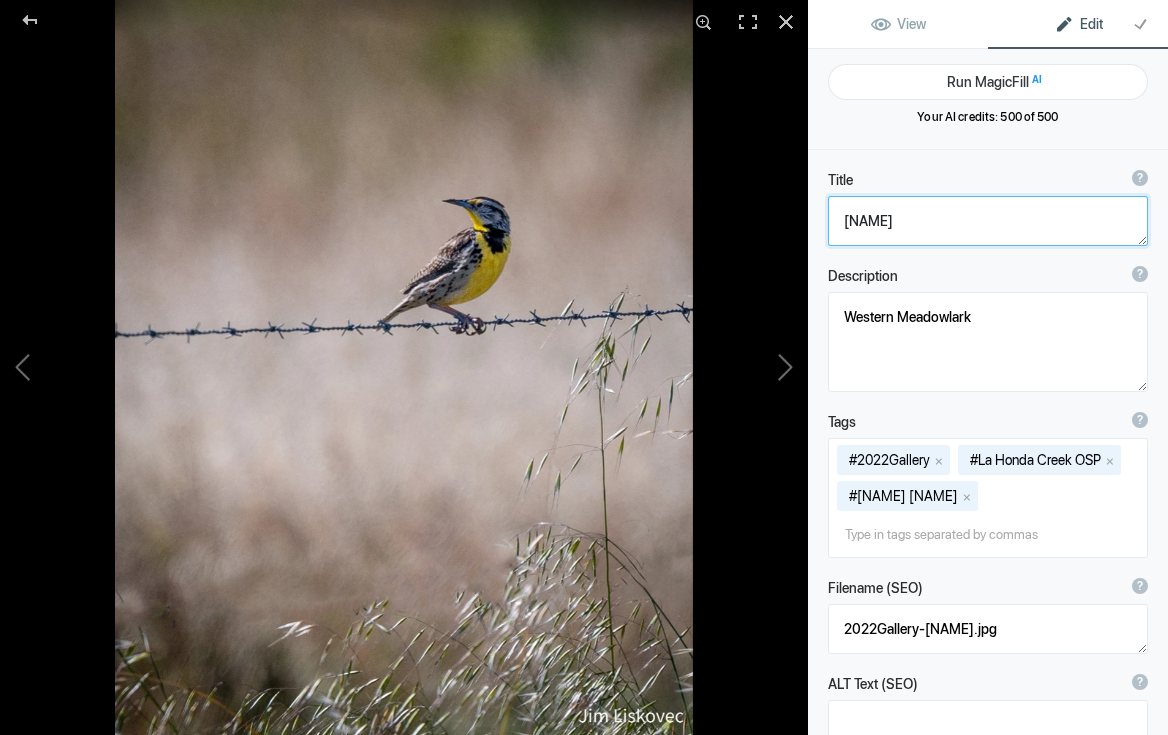 click 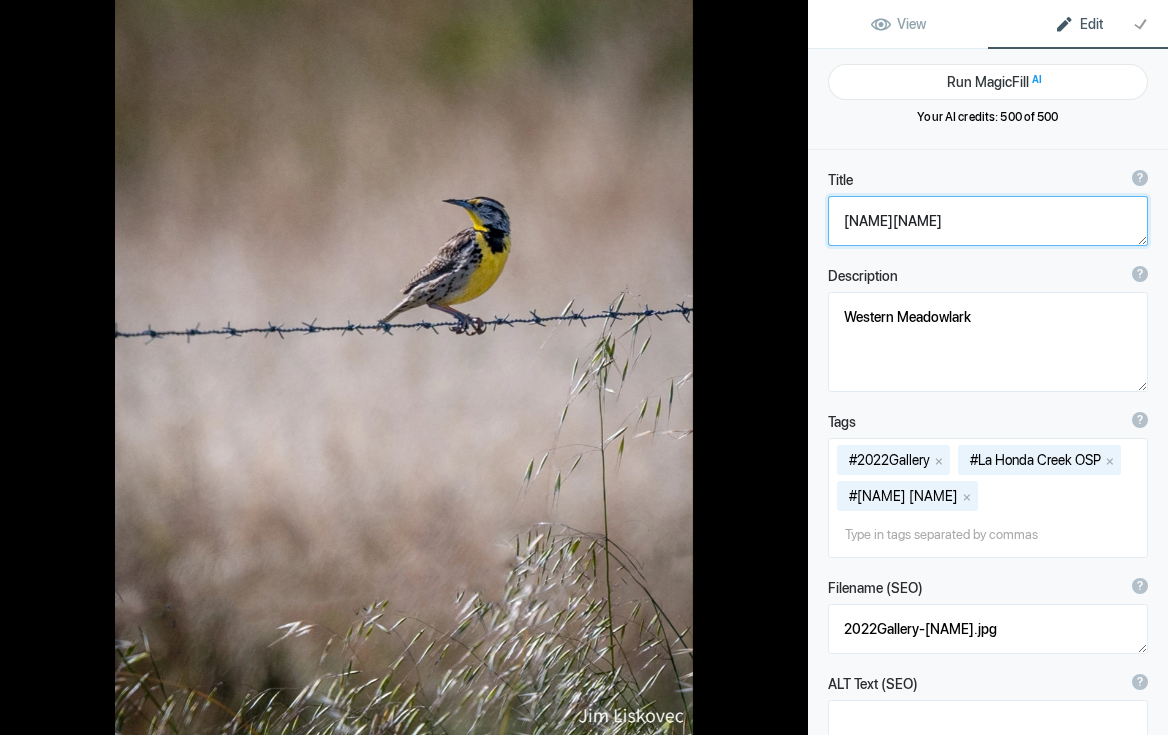 type on "Western Meadowlark" 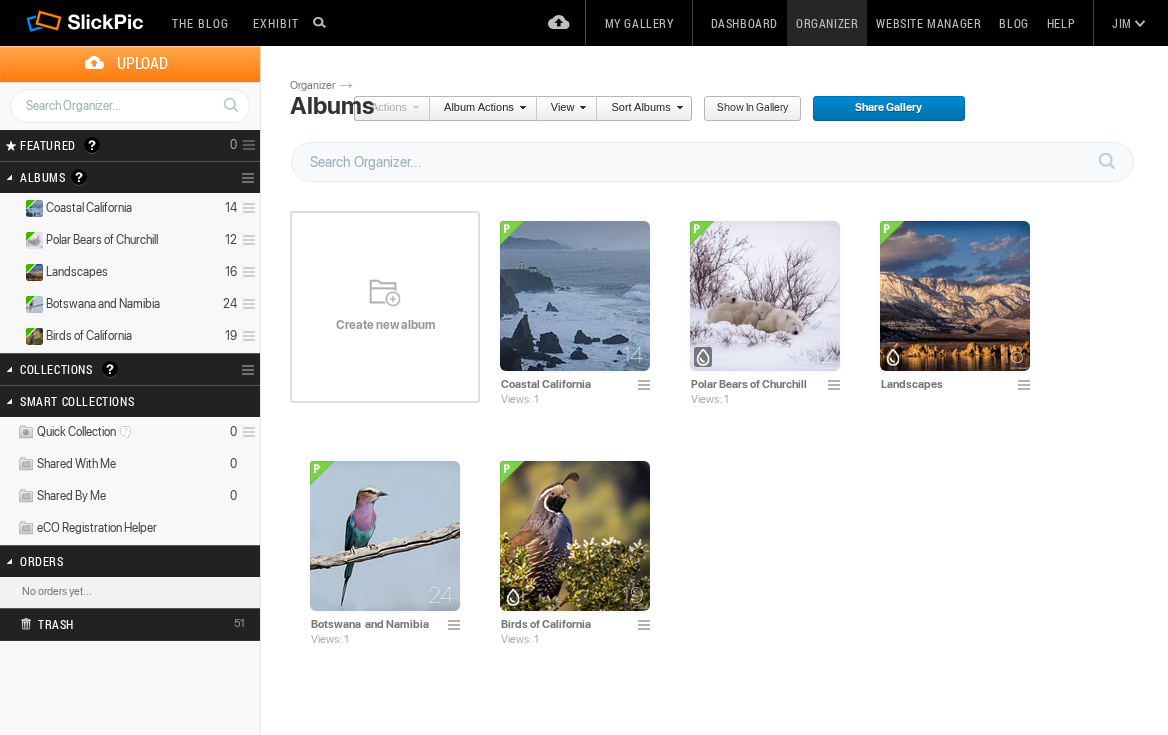 scroll, scrollTop: 1, scrollLeft: 0, axis: vertical 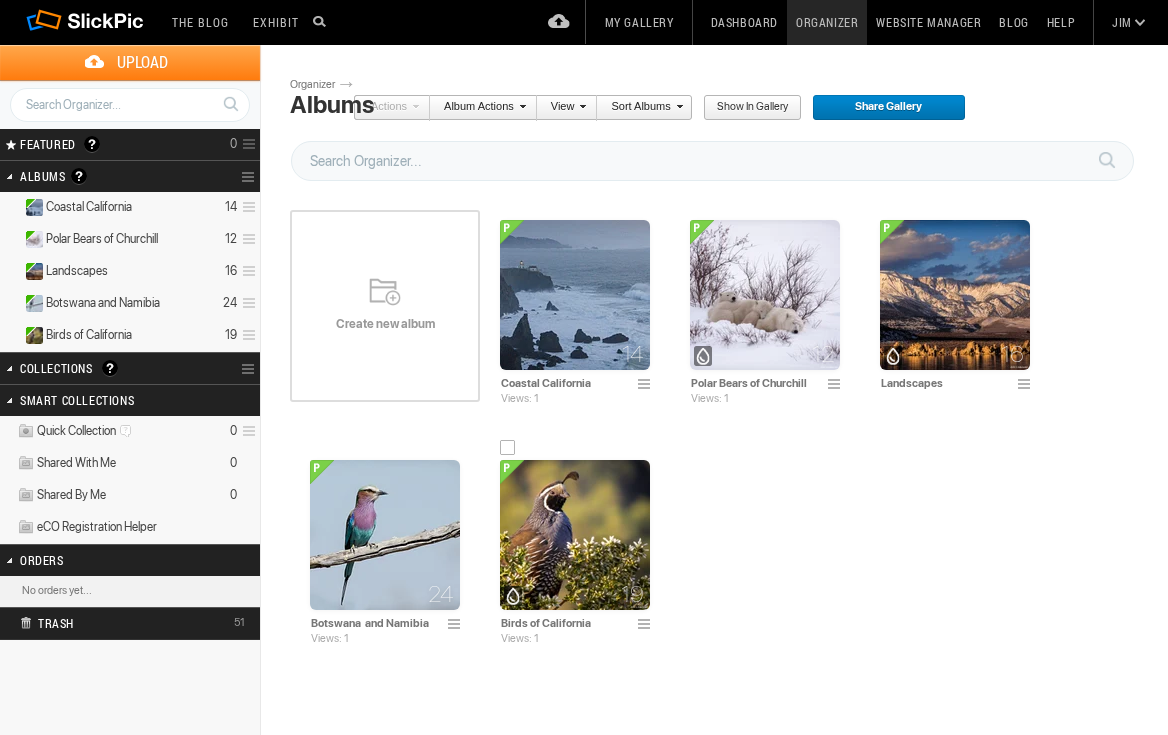 click at bounding box center (575, 535) 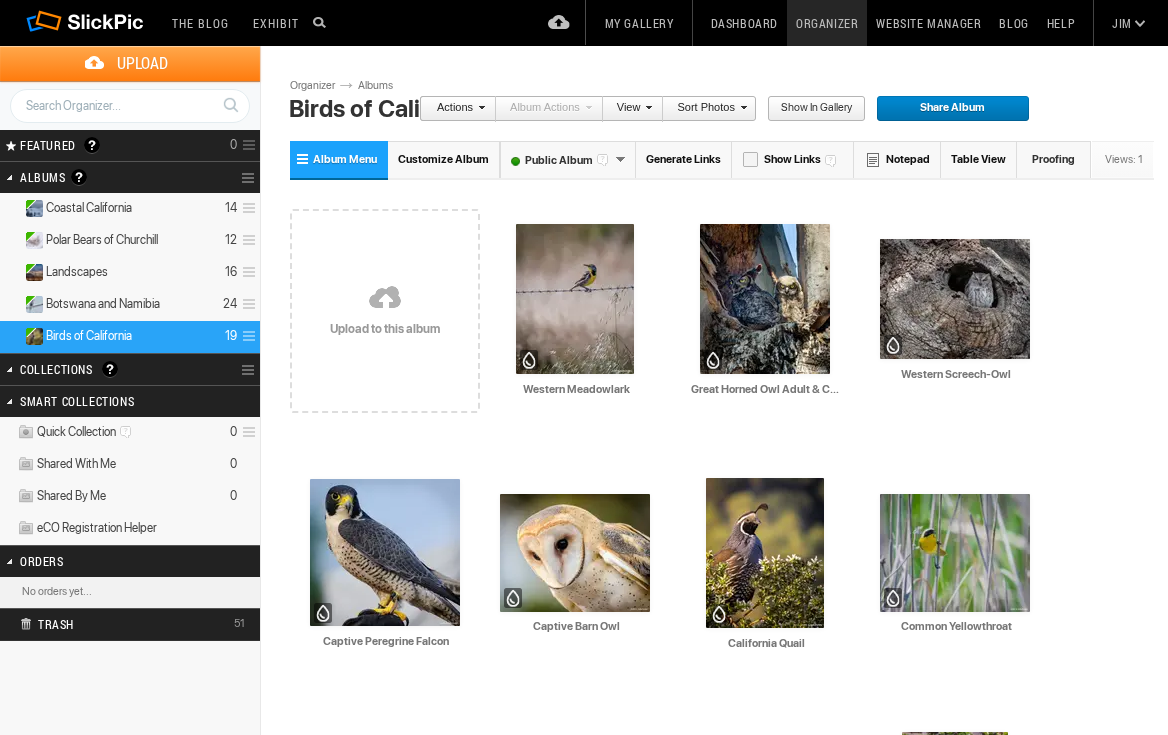 scroll, scrollTop: 0, scrollLeft: 0, axis: both 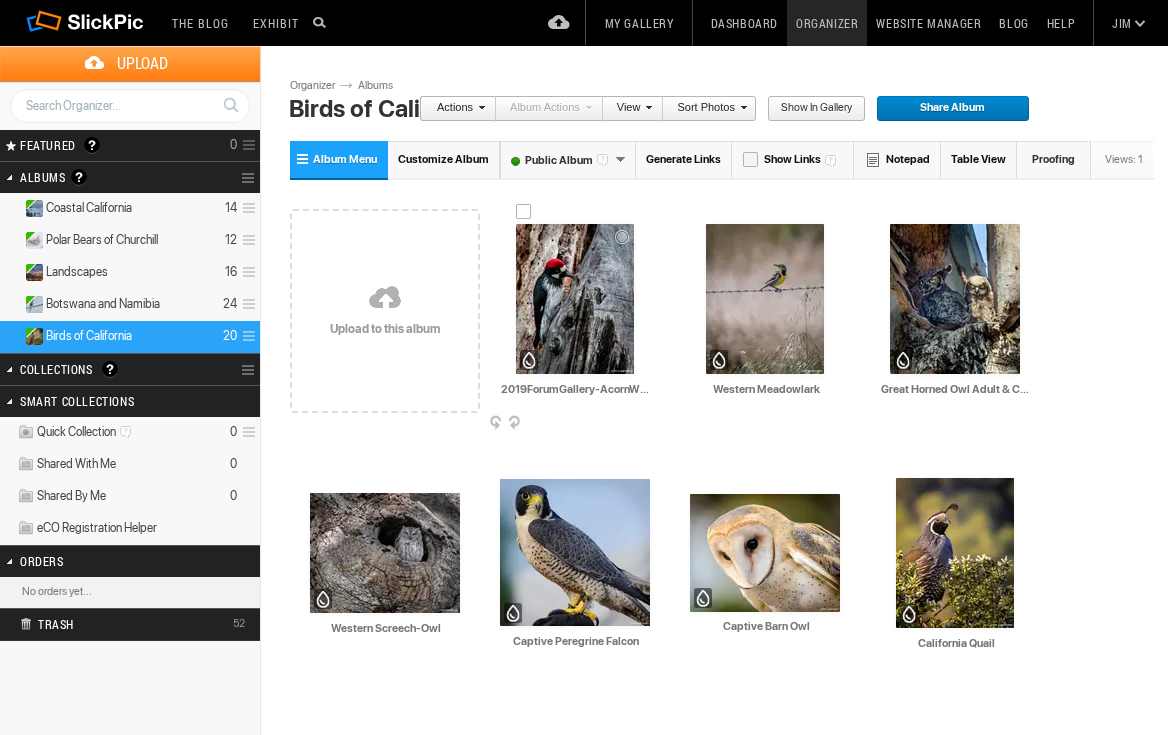 click at bounding box center [575, 299] 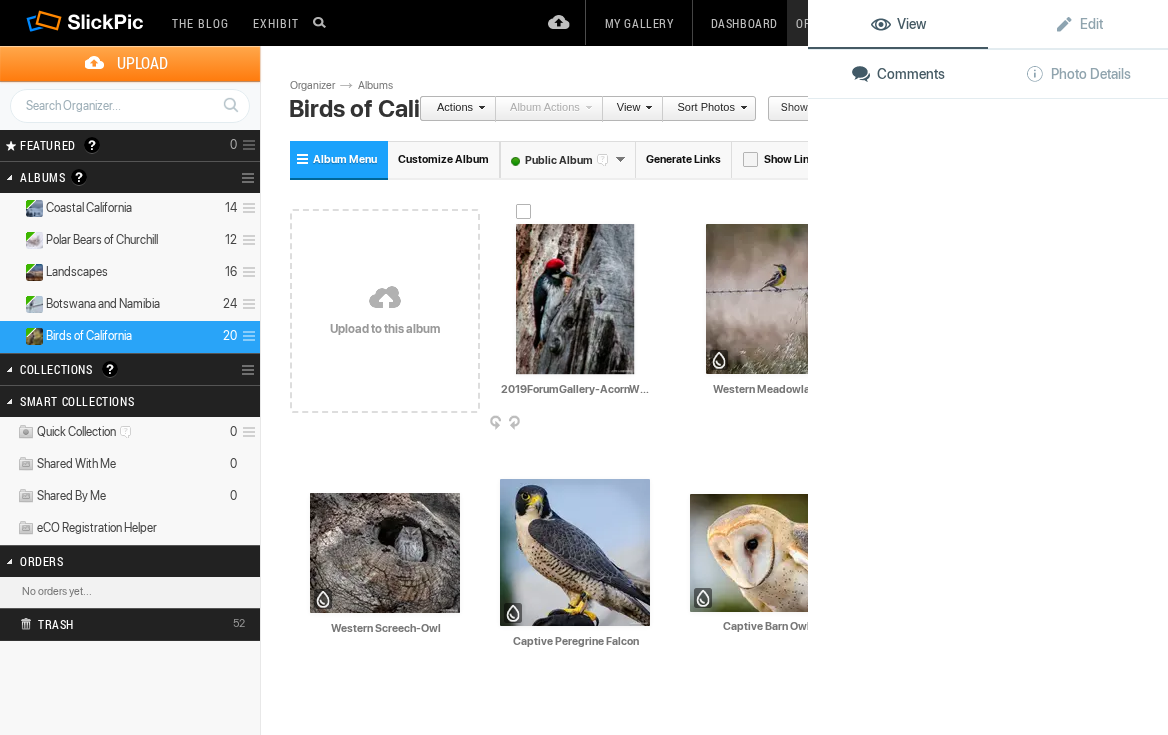 click 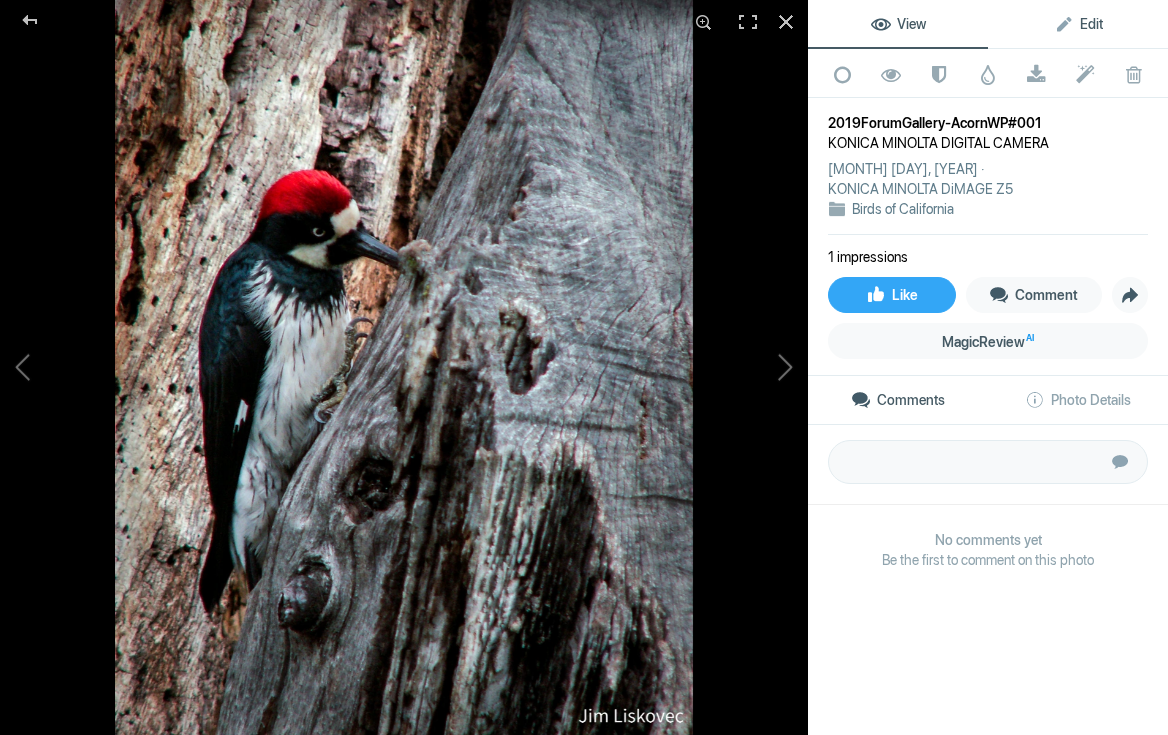 click on "Edit" 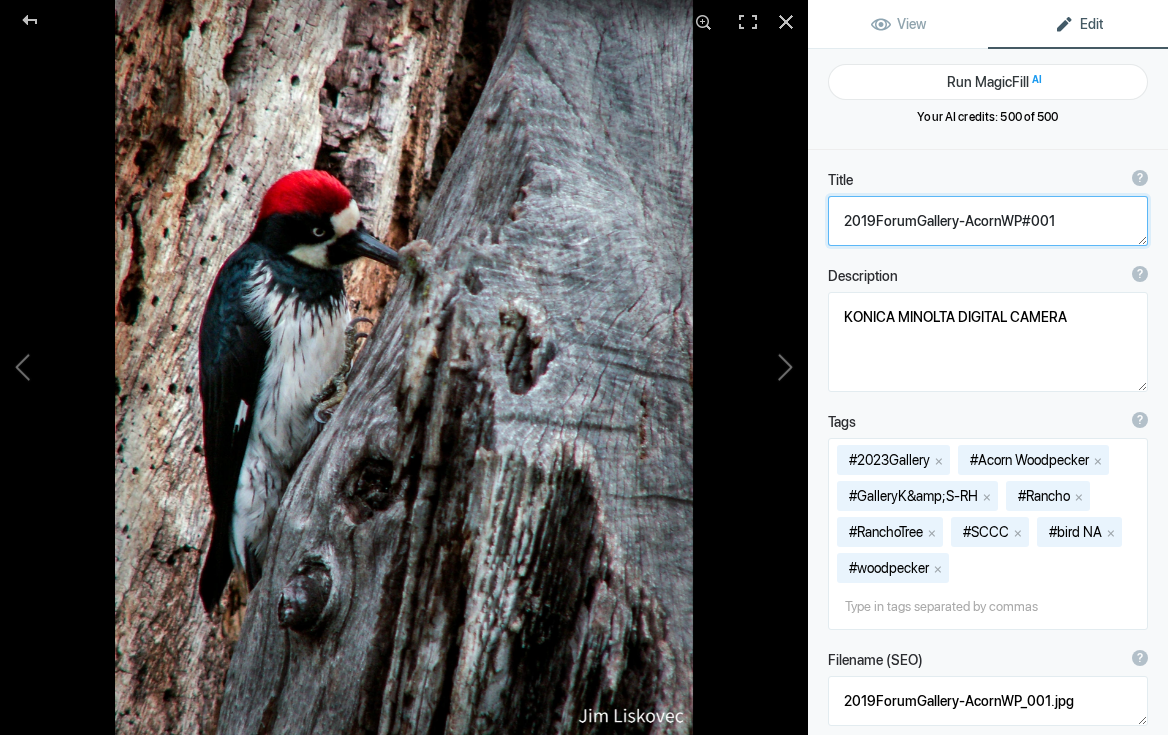click 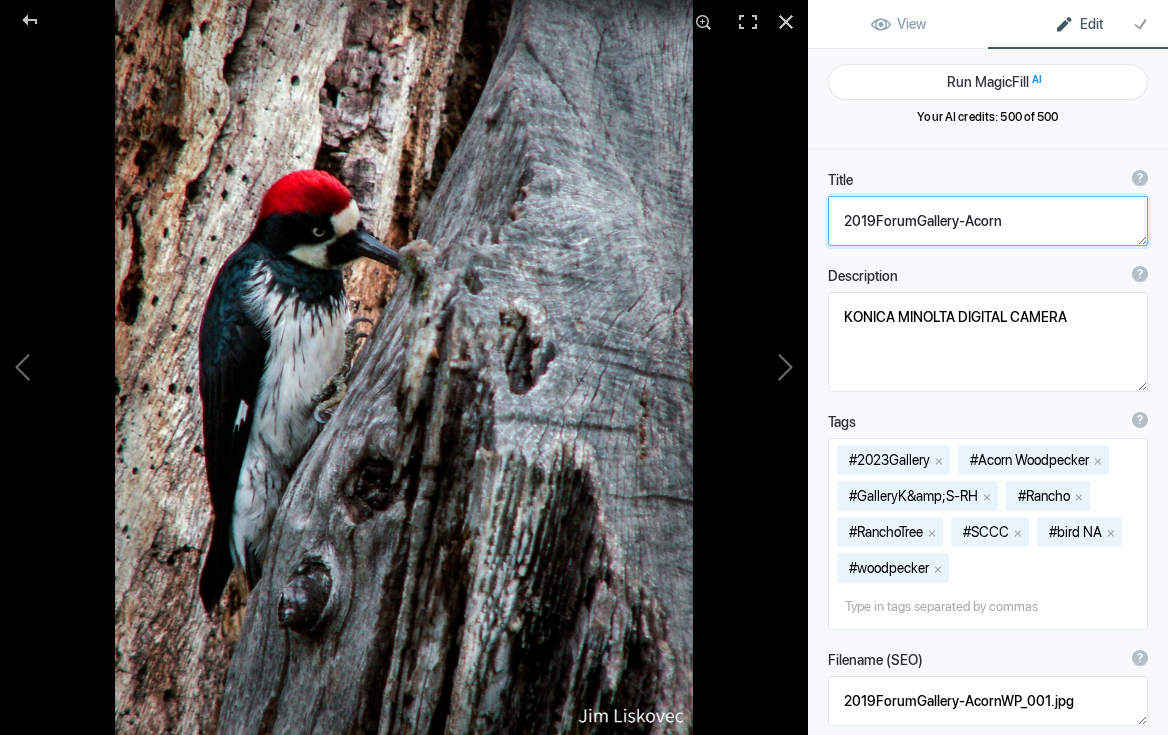 click 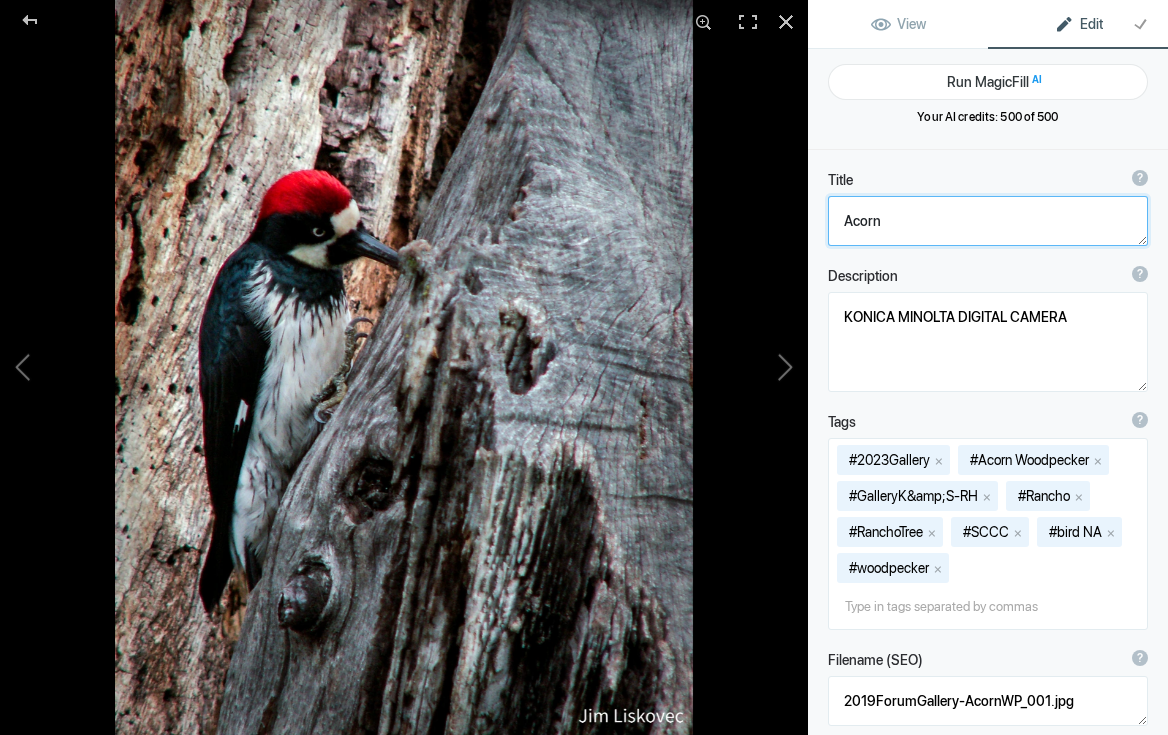 click 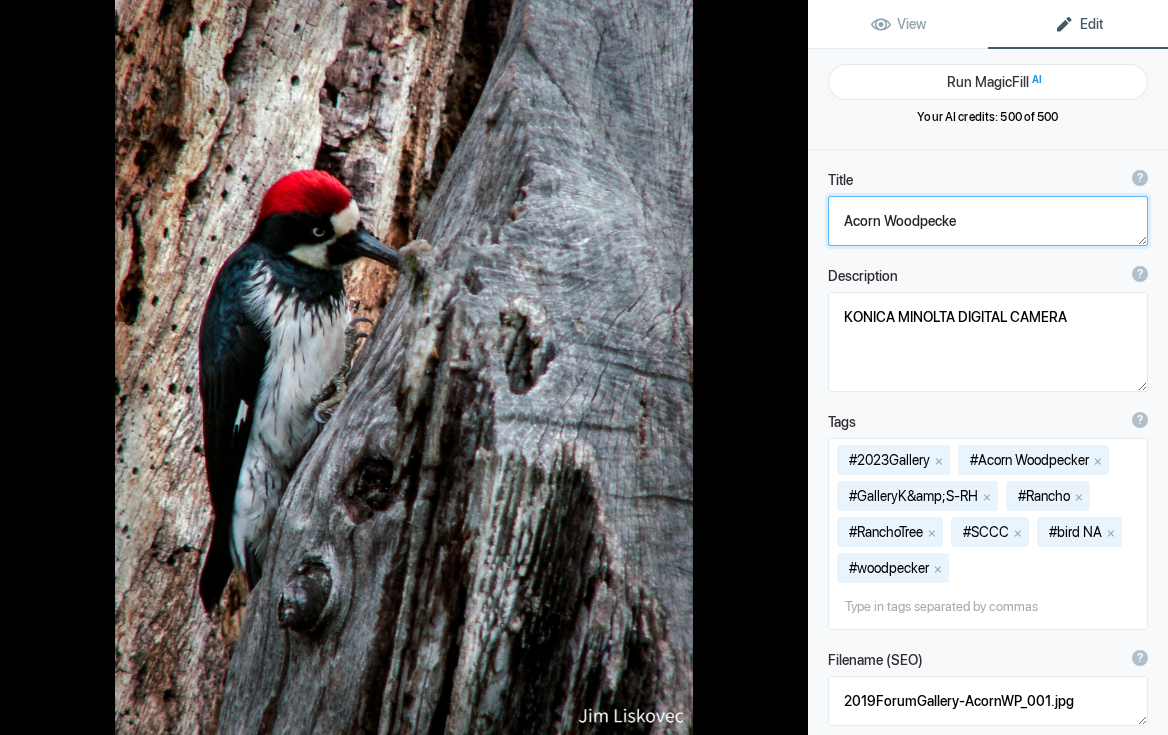 type on "Acorn Woodpecker" 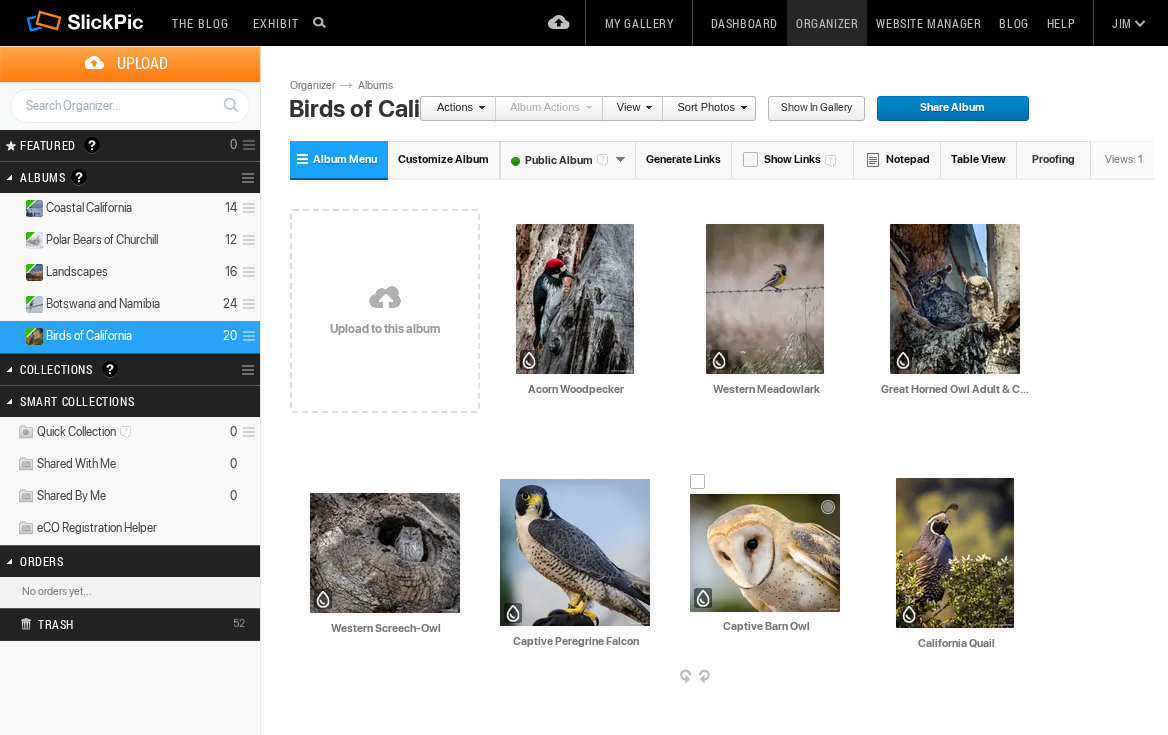 scroll, scrollTop: 0, scrollLeft: 0, axis: both 